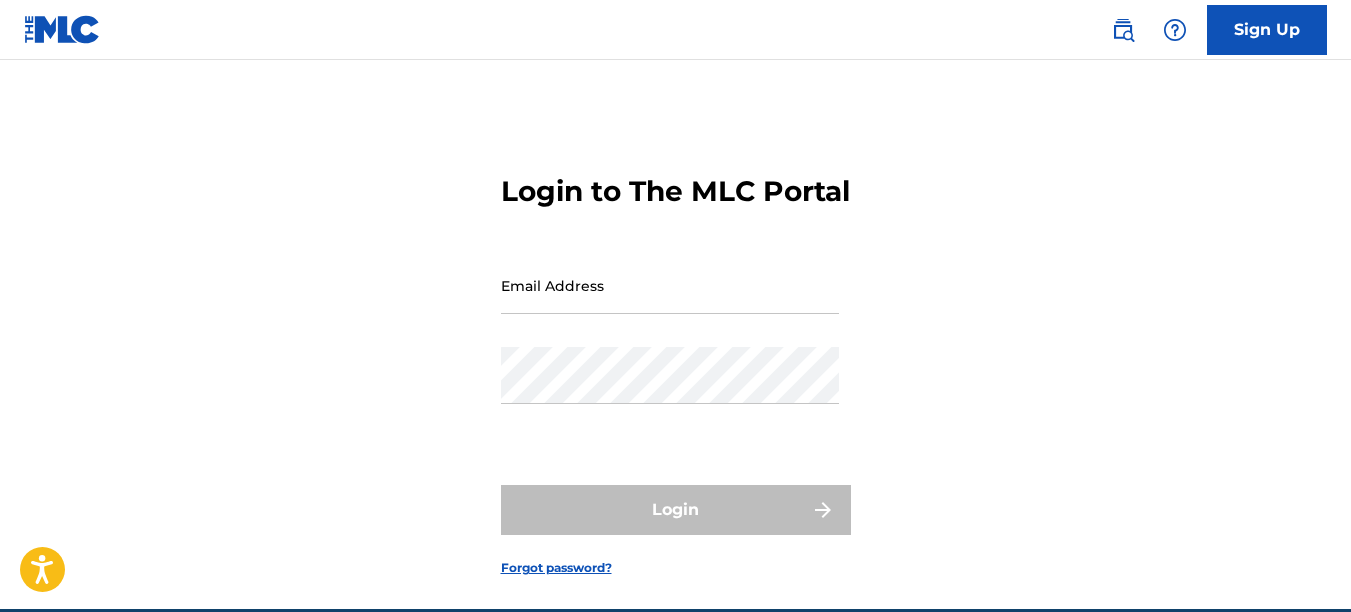 scroll, scrollTop: 0, scrollLeft: 0, axis: both 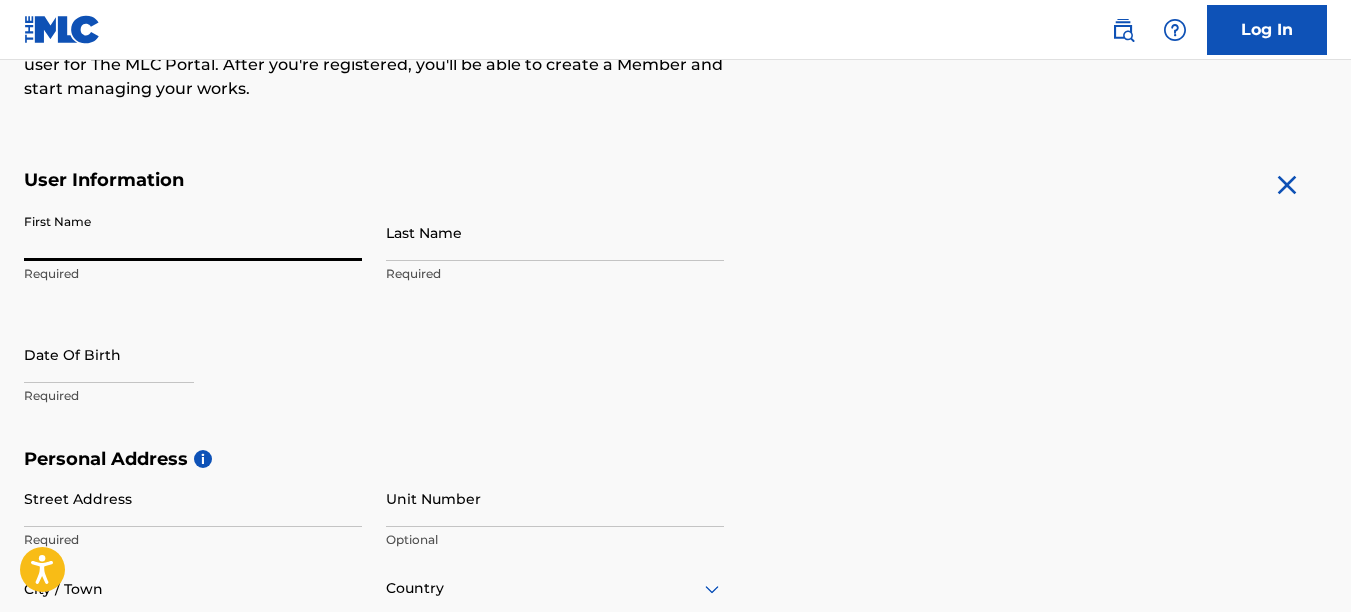 click on "First Name" at bounding box center [193, 232] 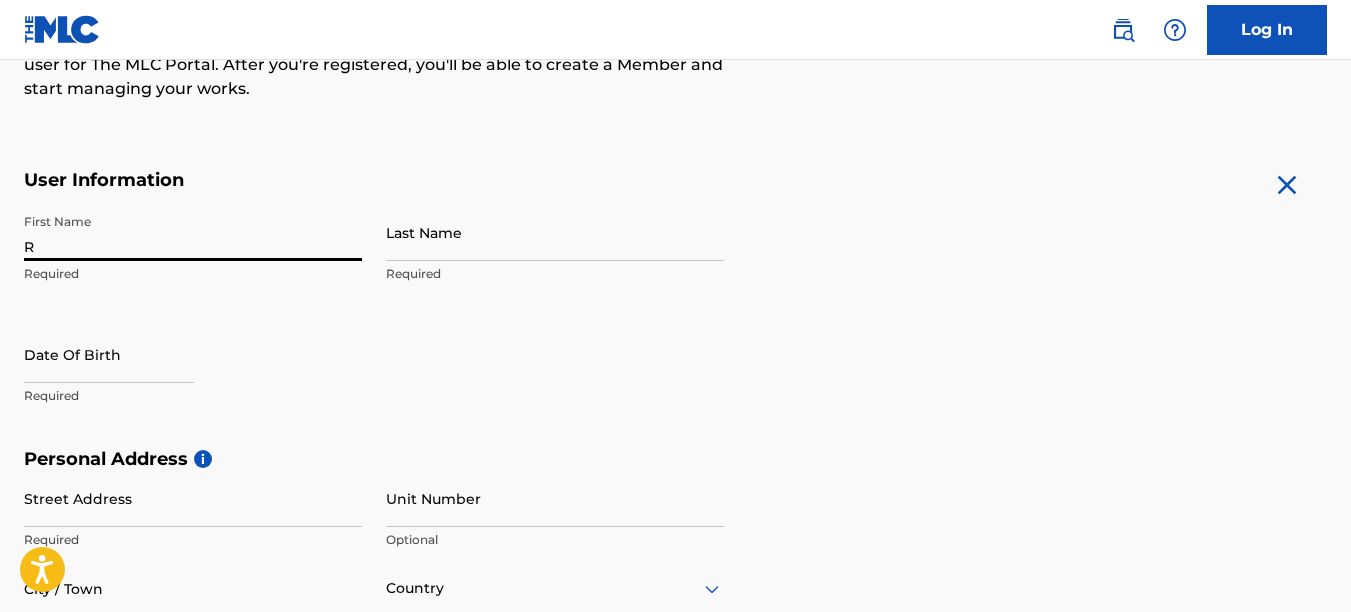 type on "[PERSON_NAME]" 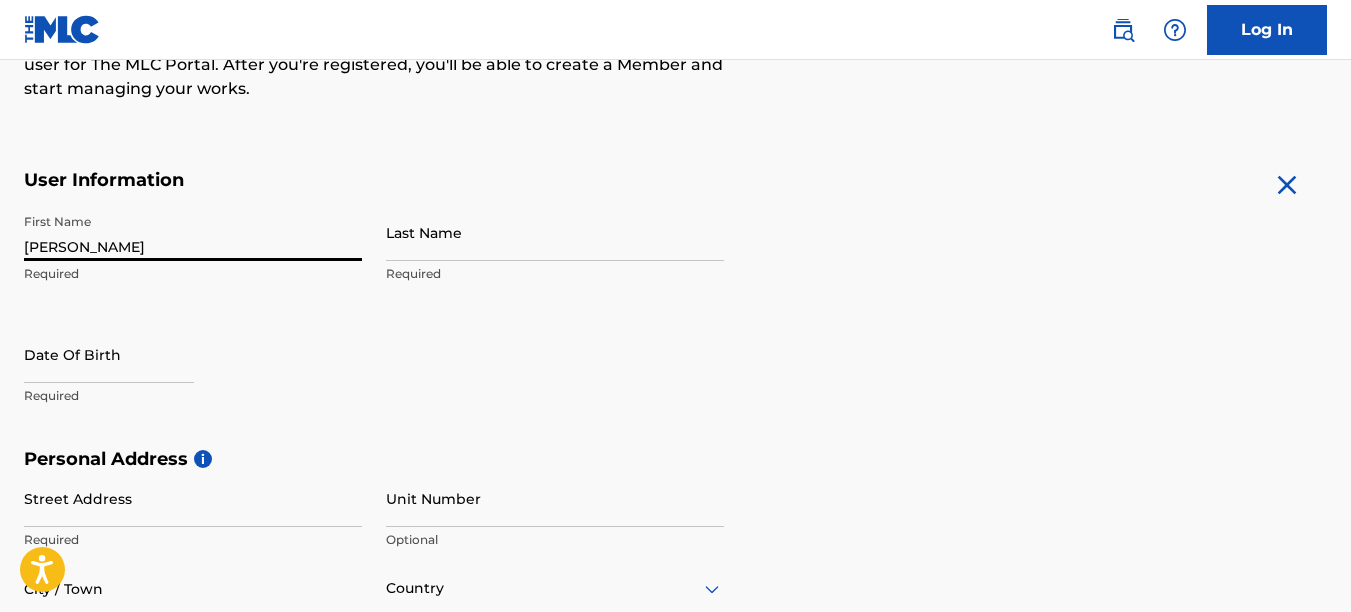 type on "[PERSON_NAME]" 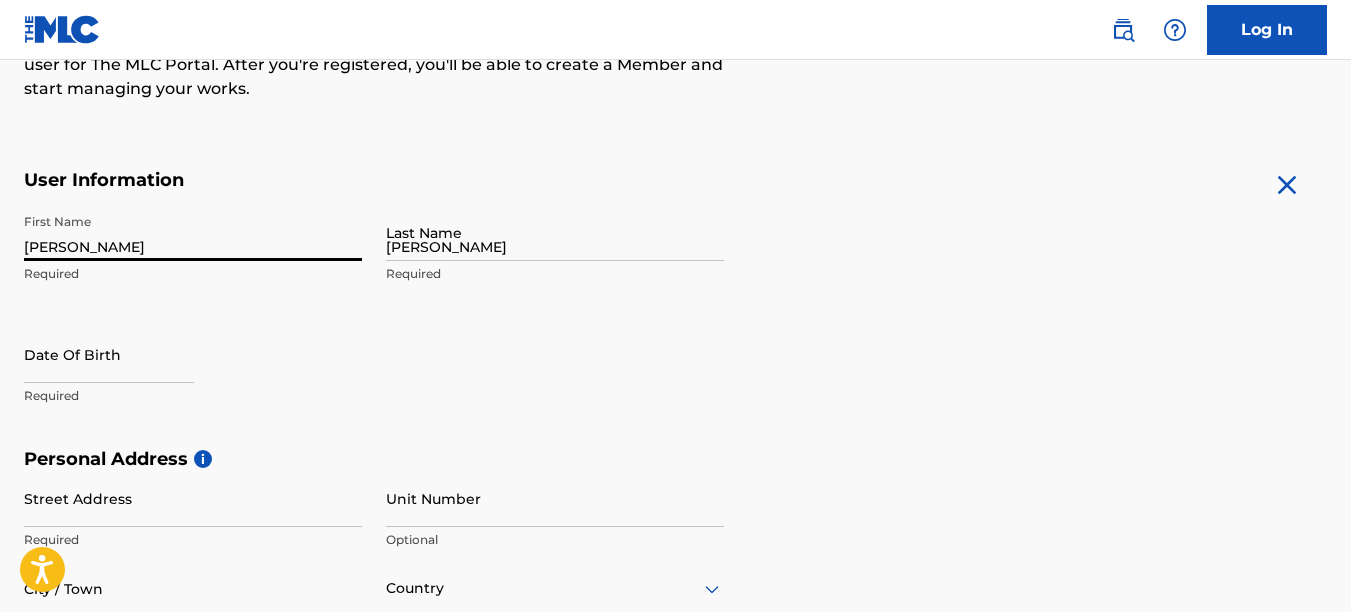 type on "Ryam" 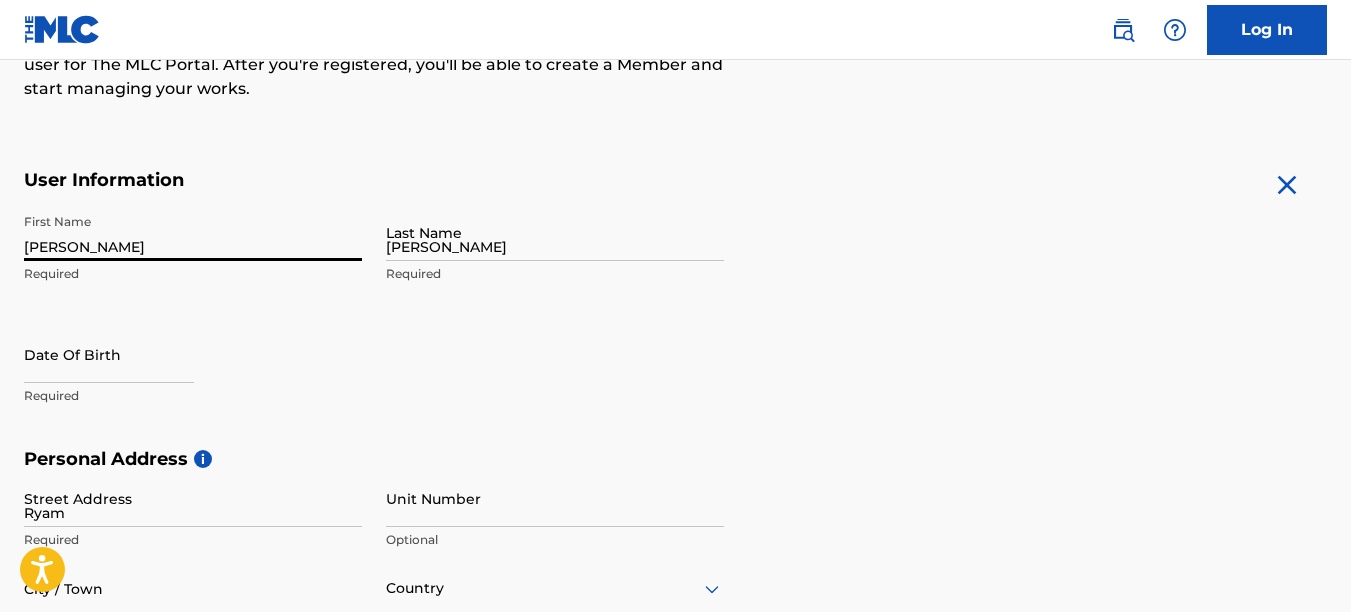 type on "Silver spring" 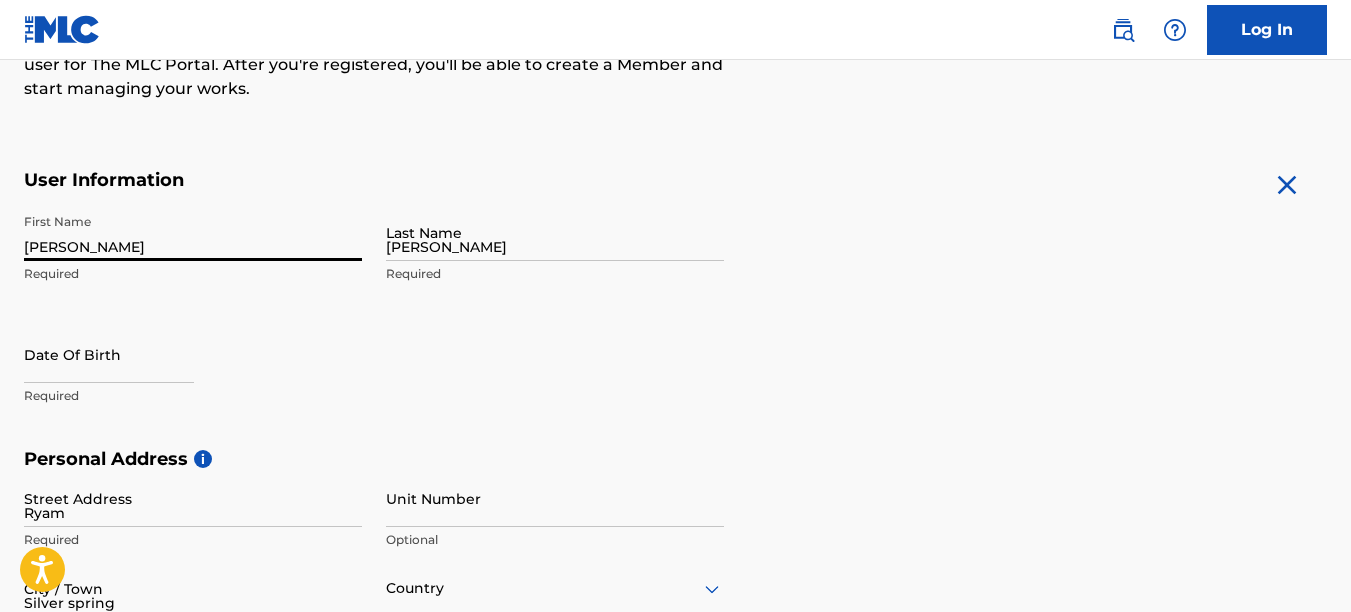 type on "[GEOGRAPHIC_DATA]" 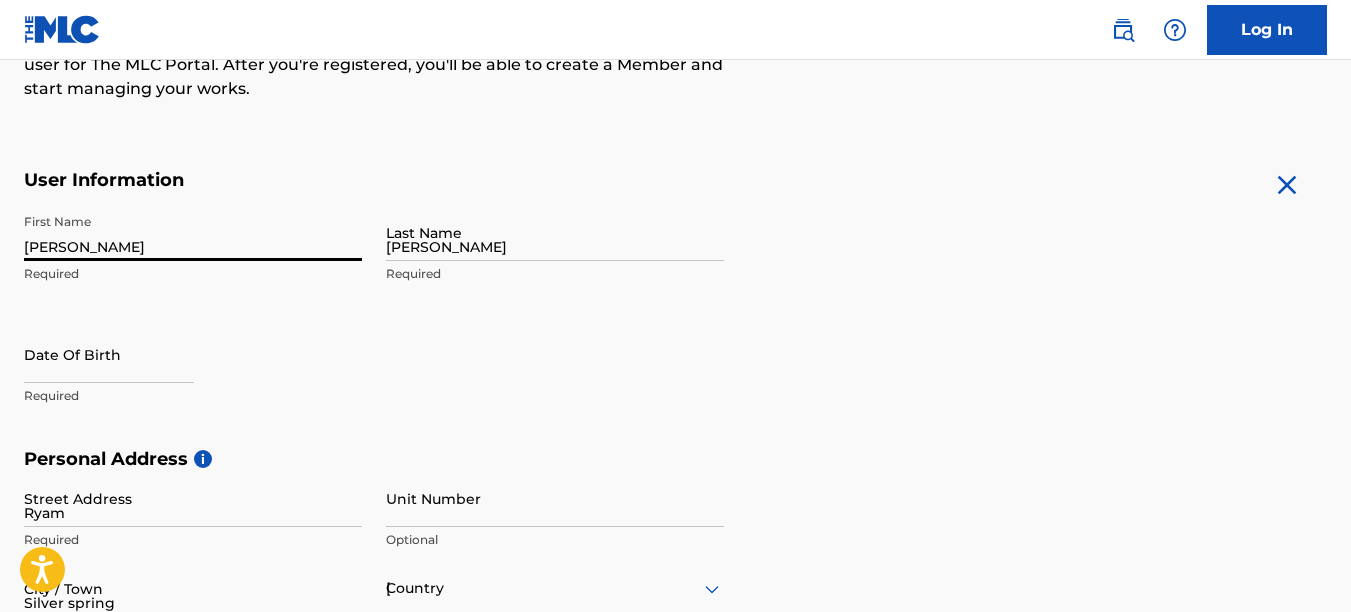 type on "[US_STATE]" 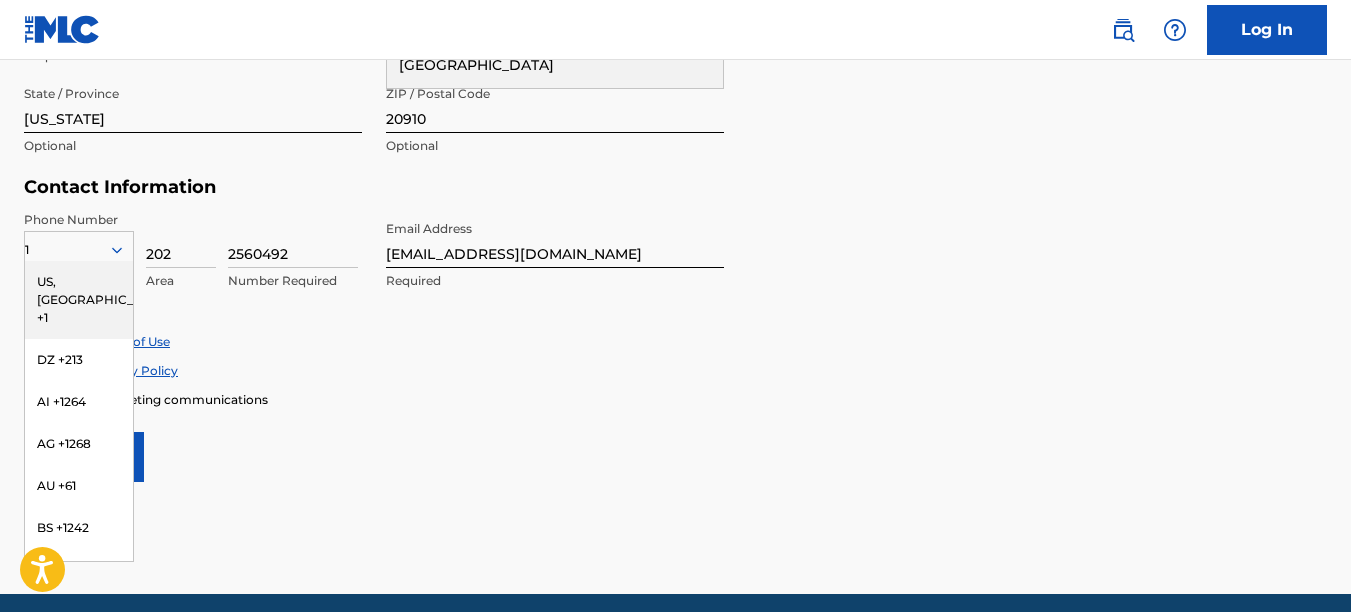 scroll, scrollTop: 852, scrollLeft: 0, axis: vertical 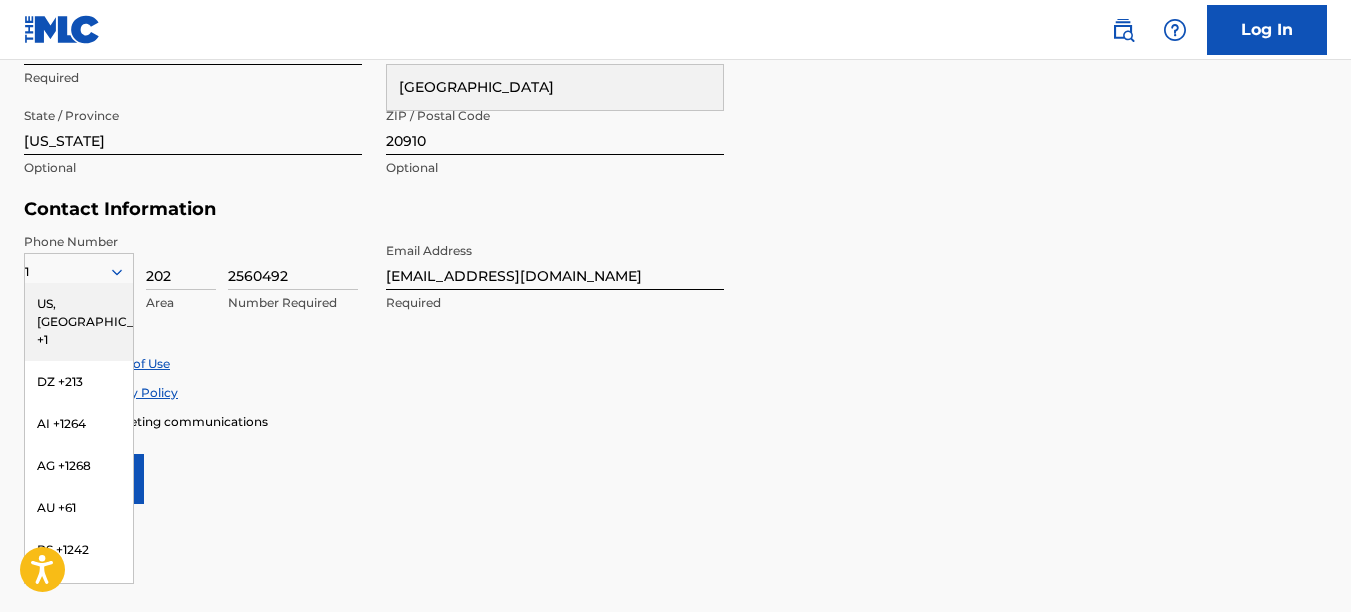 click on "Enroll in marketing communications" at bounding box center [675, 421] 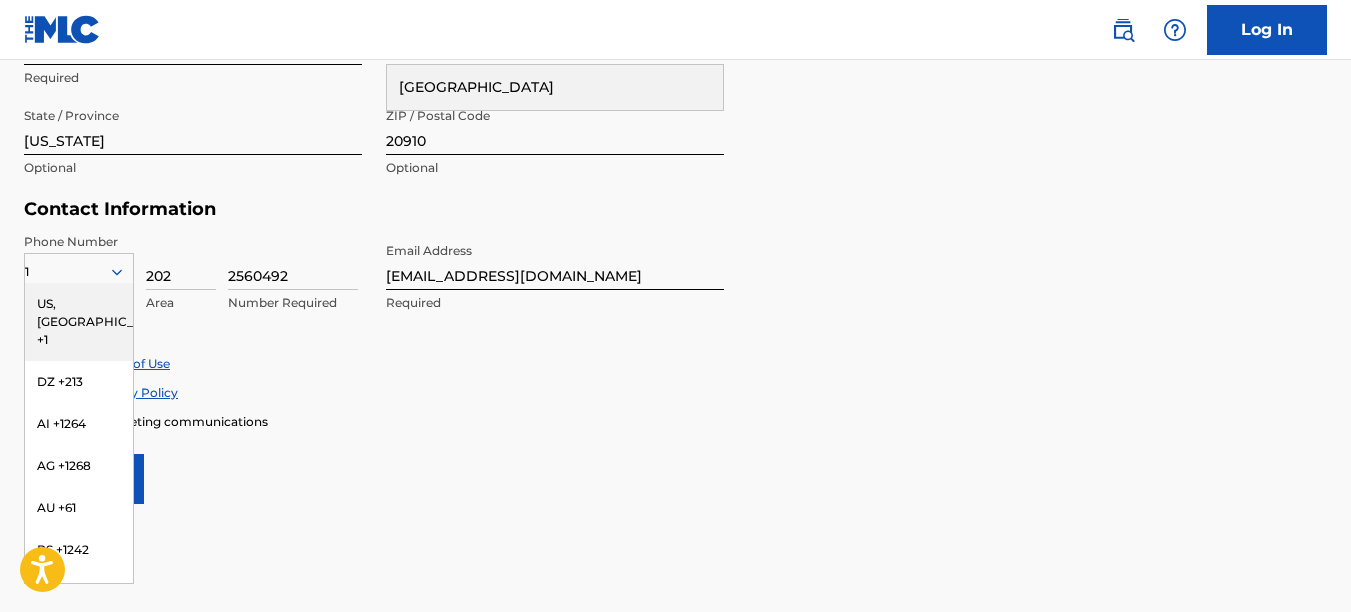 click on "US, [GEOGRAPHIC_DATA] +1" at bounding box center (79, 322) 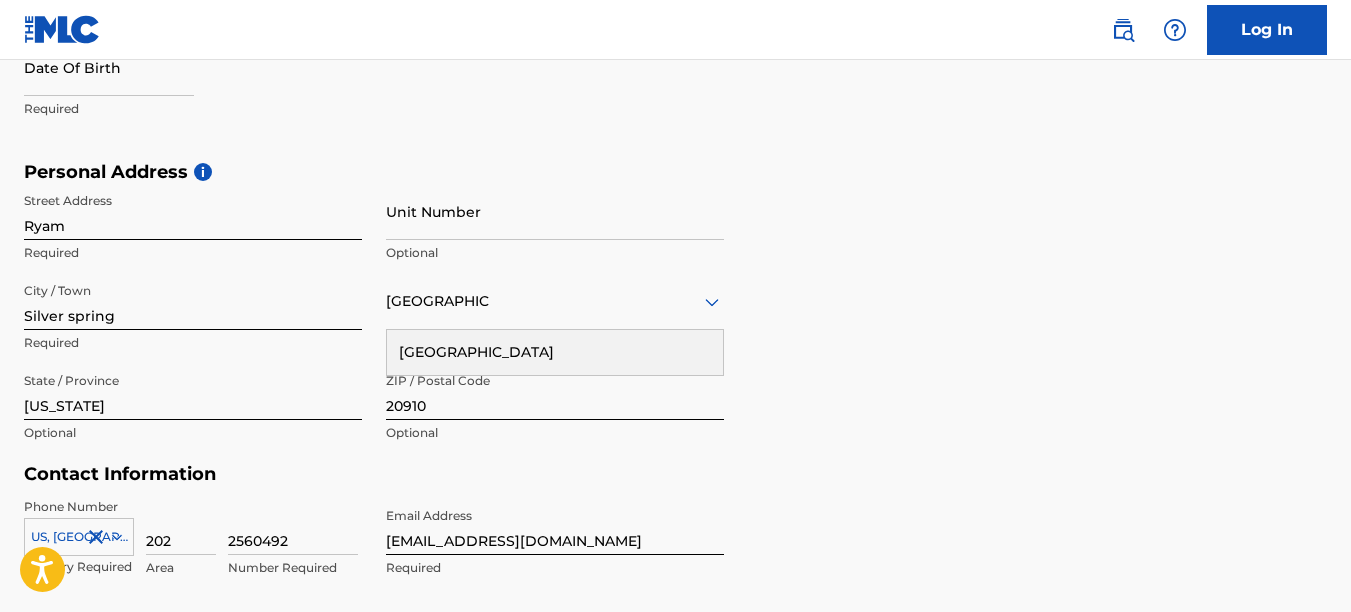 scroll, scrollTop: 552, scrollLeft: 0, axis: vertical 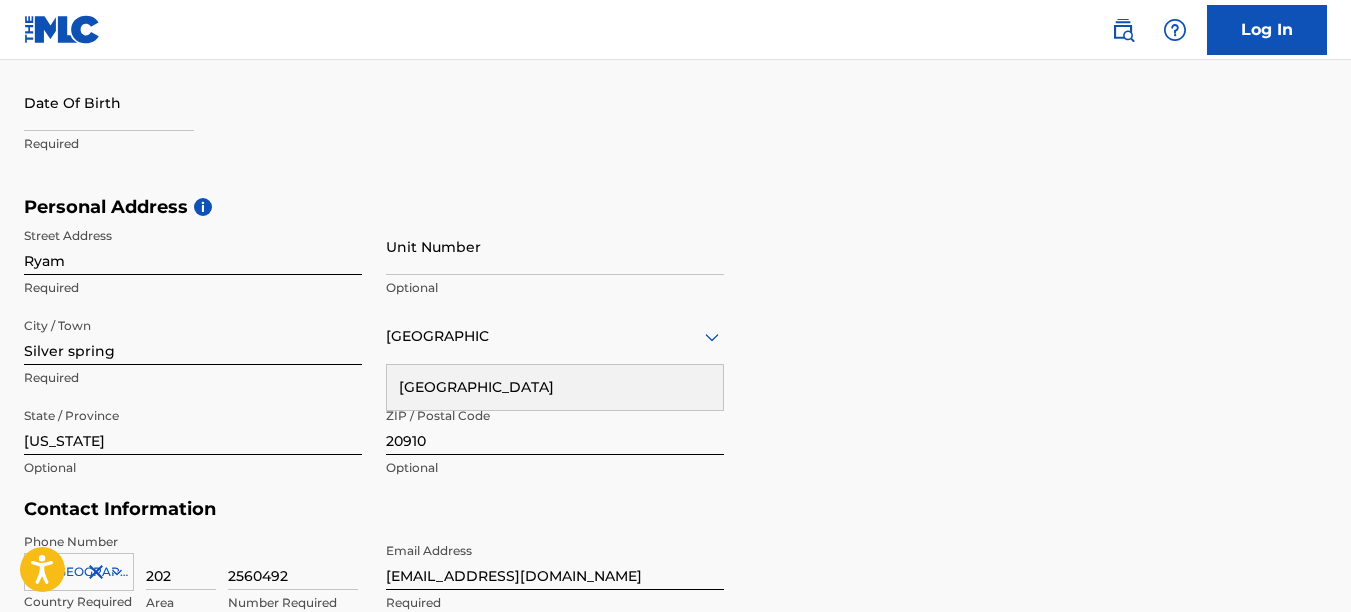 click on "Required" at bounding box center (193, 144) 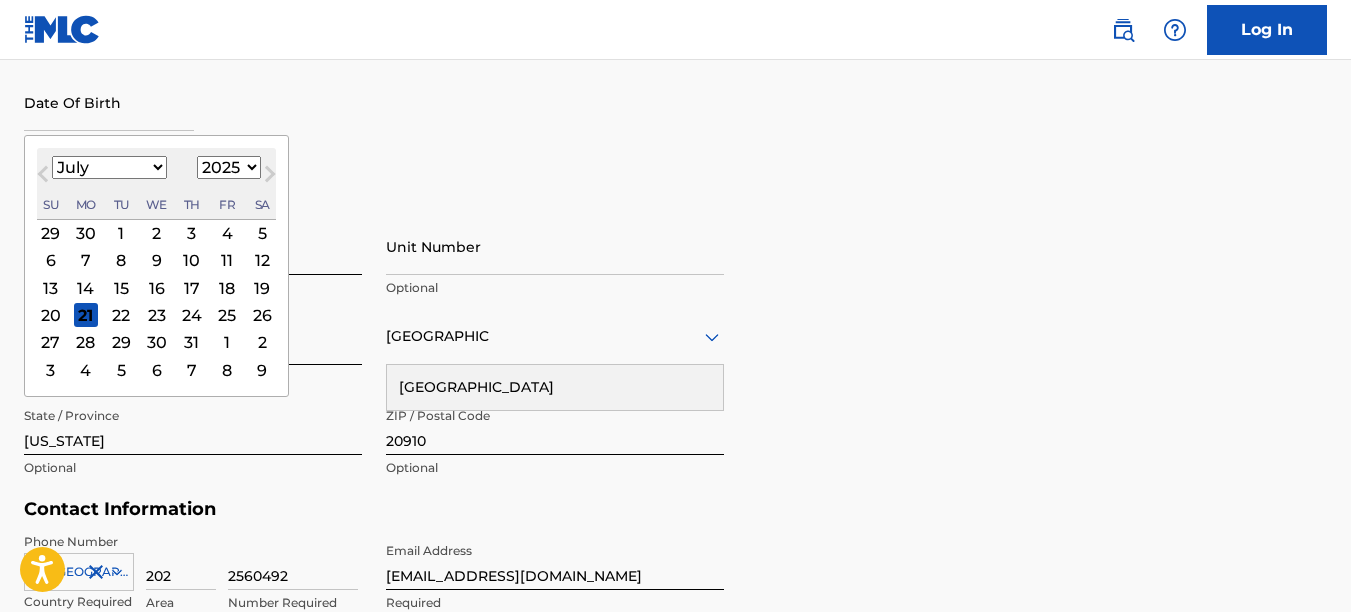 click on "January February March April May June July August September October November December" at bounding box center (109, 167) 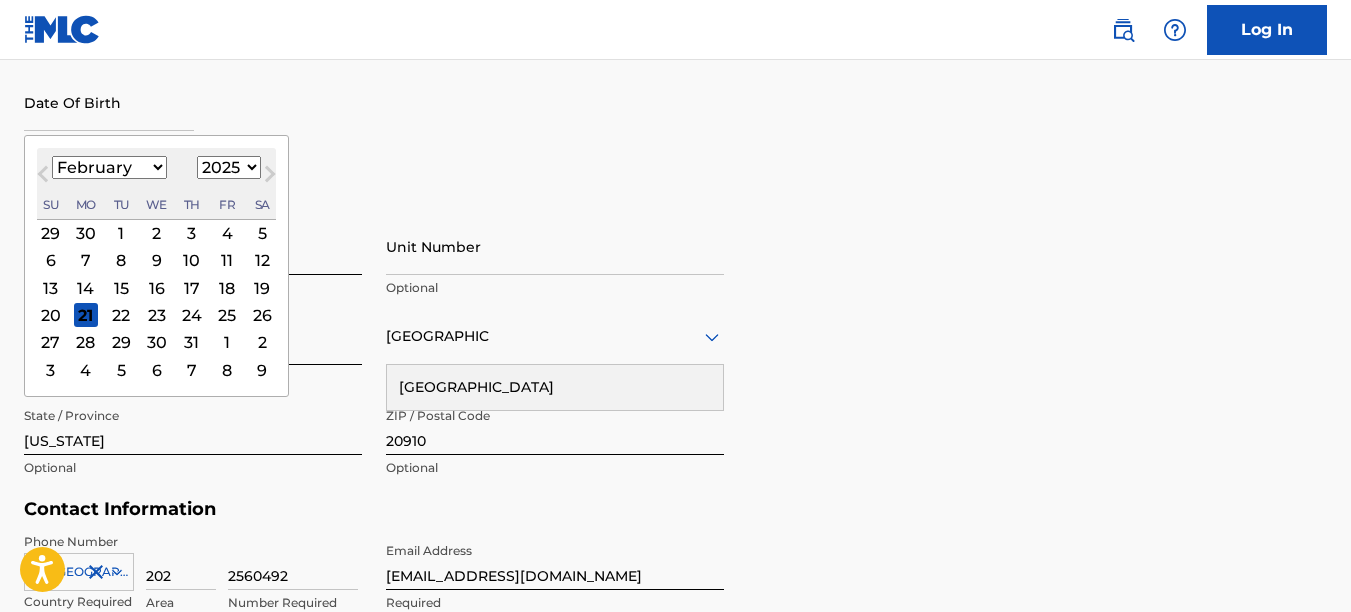 click on "January February March April May June July August September October November December" at bounding box center [109, 167] 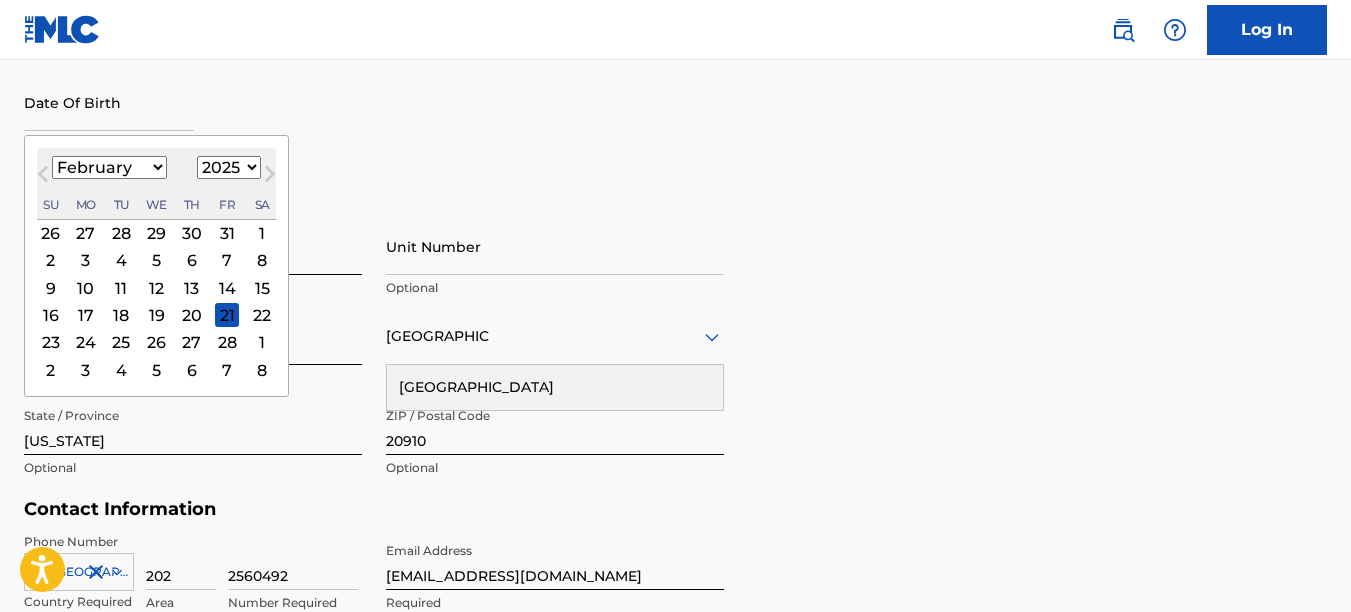 click on "1899 1900 1901 1902 1903 1904 1905 1906 1907 1908 1909 1910 1911 1912 1913 1914 1915 1916 1917 1918 1919 1920 1921 1922 1923 1924 1925 1926 1927 1928 1929 1930 1931 1932 1933 1934 1935 1936 1937 1938 1939 1940 1941 1942 1943 1944 1945 1946 1947 1948 1949 1950 1951 1952 1953 1954 1955 1956 1957 1958 1959 1960 1961 1962 1963 1964 1965 1966 1967 1968 1969 1970 1971 1972 1973 1974 1975 1976 1977 1978 1979 1980 1981 1982 1983 1984 1985 1986 1987 1988 1989 1990 1991 1992 1993 1994 1995 1996 1997 1998 1999 2000 2001 2002 2003 2004 2005 2006 2007 2008 2009 2010 2011 2012 2013 2014 2015 2016 2017 2018 2019 2020 2021 2022 2023 2024 2025 2026 2027 2028 2029 2030 2031 2032 2033 2034 2035 2036 2037 2038 2039 2040 2041 2042 2043 2044 2045 2046 2047 2048 2049 2050 2051 2052 2053 2054 2055 2056 2057 2058 2059 2060 2061 2062 2063 2064 2065 2066 2067 2068 2069 2070 2071 2072 2073 2074 2075 2076 2077 2078 2079 2080 2081 2082 2083 2084 2085 2086 2087 2088 2089 2090 2091 2092 2093 2094 2095 2096 2097 2098 2099 2100" at bounding box center (229, 167) 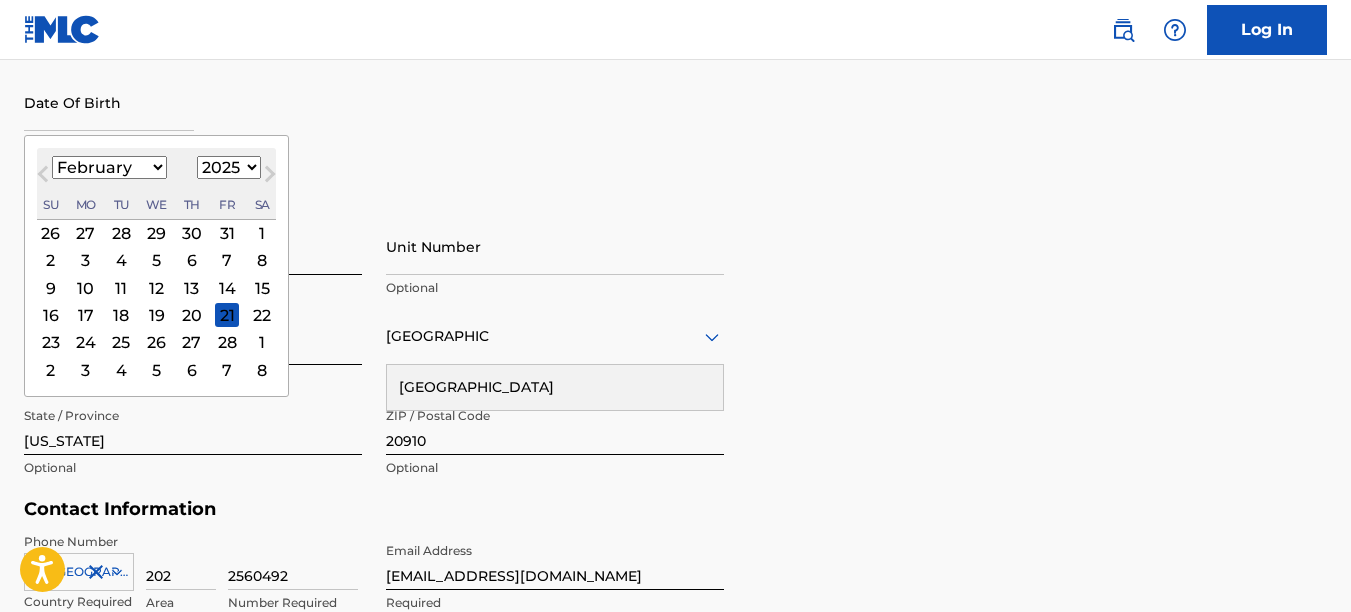 select on "1993" 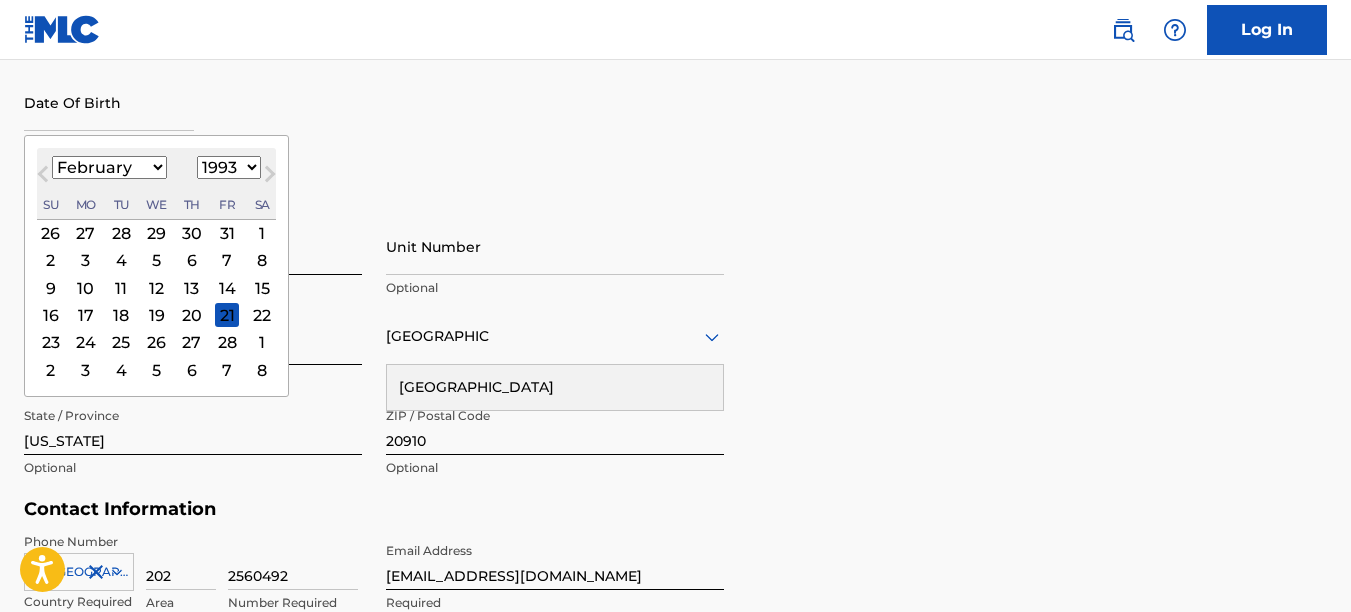 click on "1899 1900 1901 1902 1903 1904 1905 1906 1907 1908 1909 1910 1911 1912 1913 1914 1915 1916 1917 1918 1919 1920 1921 1922 1923 1924 1925 1926 1927 1928 1929 1930 1931 1932 1933 1934 1935 1936 1937 1938 1939 1940 1941 1942 1943 1944 1945 1946 1947 1948 1949 1950 1951 1952 1953 1954 1955 1956 1957 1958 1959 1960 1961 1962 1963 1964 1965 1966 1967 1968 1969 1970 1971 1972 1973 1974 1975 1976 1977 1978 1979 1980 1981 1982 1983 1984 1985 1986 1987 1988 1989 1990 1991 1992 1993 1994 1995 1996 1997 1998 1999 2000 2001 2002 2003 2004 2005 2006 2007 2008 2009 2010 2011 2012 2013 2014 2015 2016 2017 2018 2019 2020 2021 2022 2023 2024 2025 2026 2027 2028 2029 2030 2031 2032 2033 2034 2035 2036 2037 2038 2039 2040 2041 2042 2043 2044 2045 2046 2047 2048 2049 2050 2051 2052 2053 2054 2055 2056 2057 2058 2059 2060 2061 2062 2063 2064 2065 2066 2067 2068 2069 2070 2071 2072 2073 2074 2075 2076 2077 2078 2079 2080 2081 2082 2083 2084 2085 2086 2087 2088 2089 2090 2091 2092 2093 2094 2095 2096 2097 2098 2099 2100" at bounding box center (229, 167) 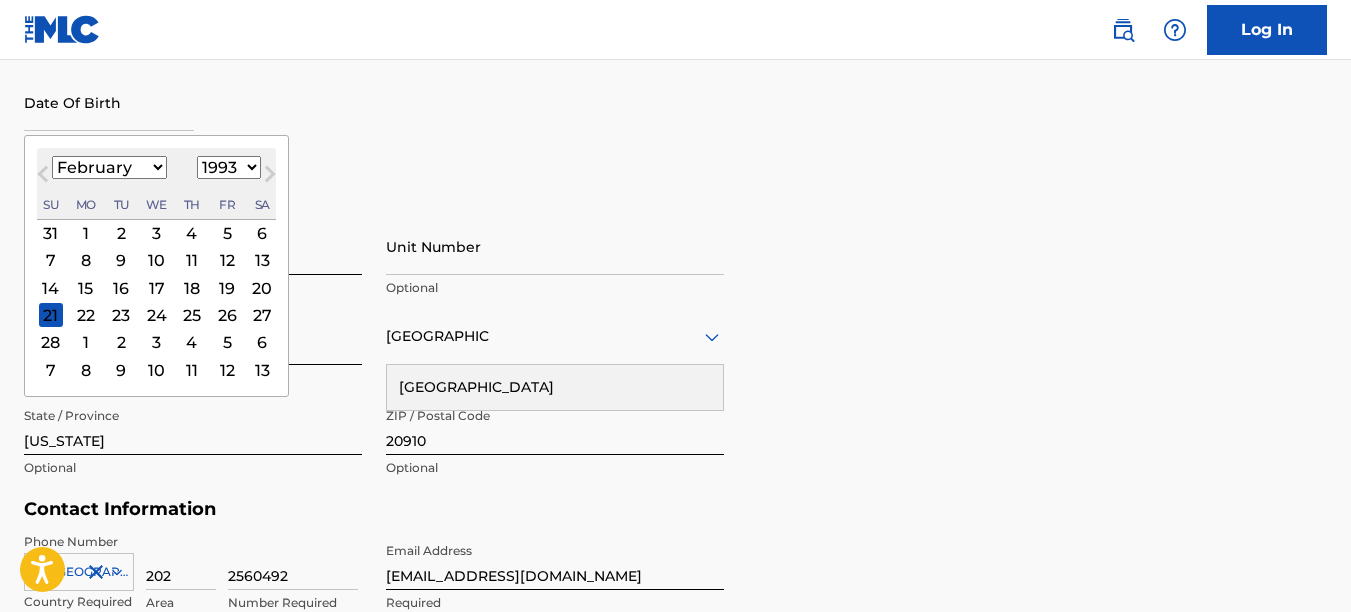 click on "19" at bounding box center [227, 288] 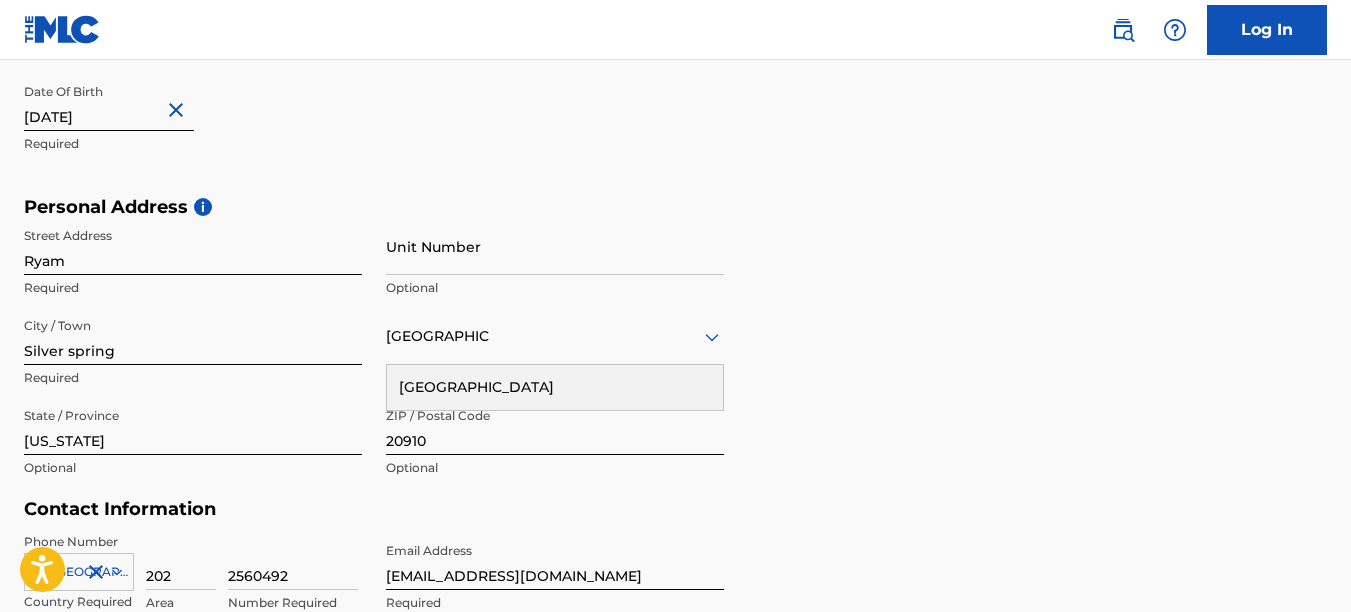 click on "Unit Number" at bounding box center (555, 246) 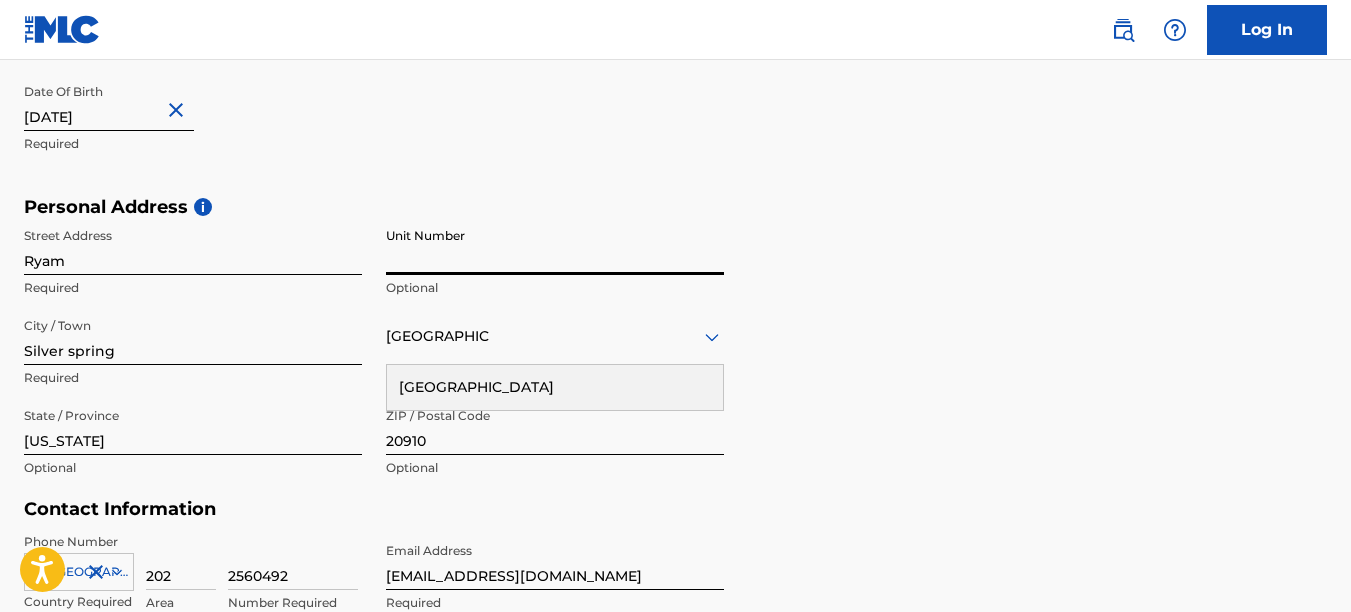 type on "g11" 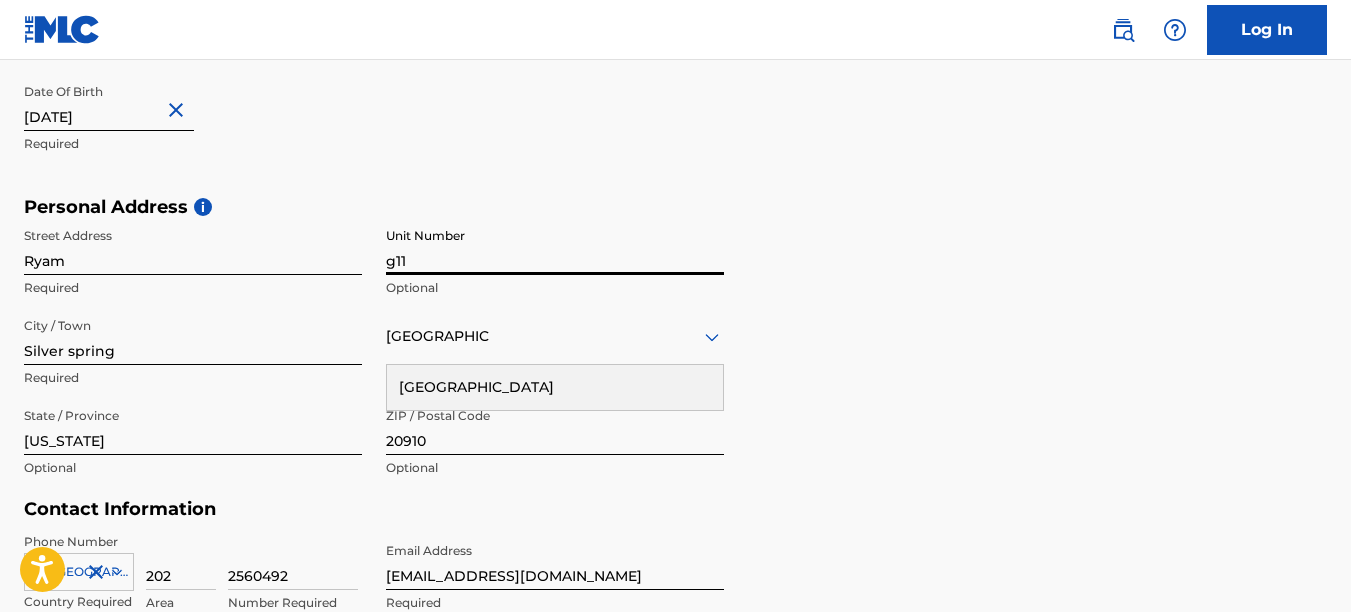 type on "1" 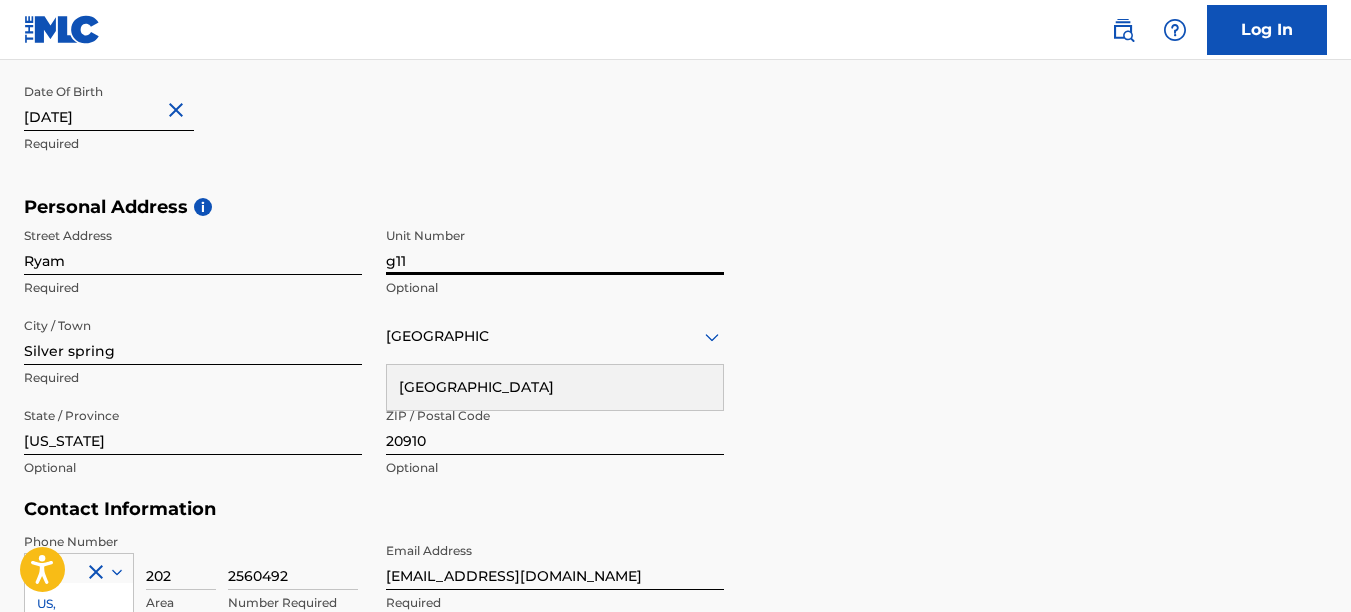 scroll, scrollTop: 824, scrollLeft: 0, axis: vertical 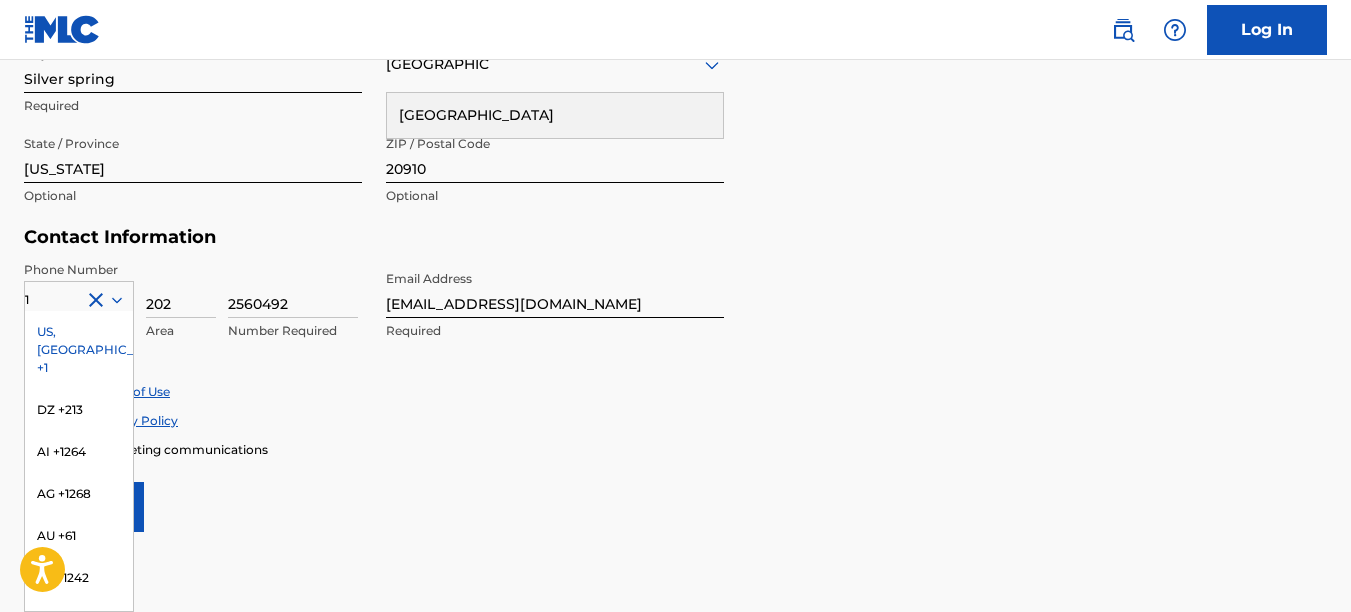 click on "US, [GEOGRAPHIC_DATA] +1" at bounding box center [79, 350] 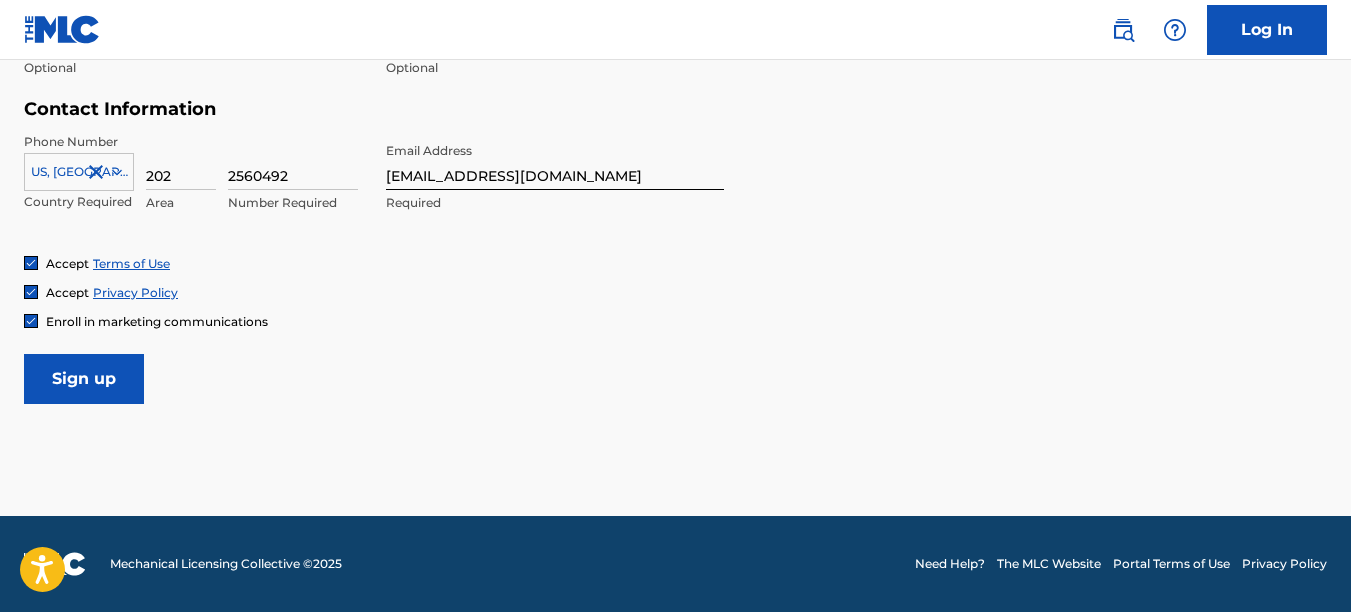 click on "Sign up" at bounding box center (84, 379) 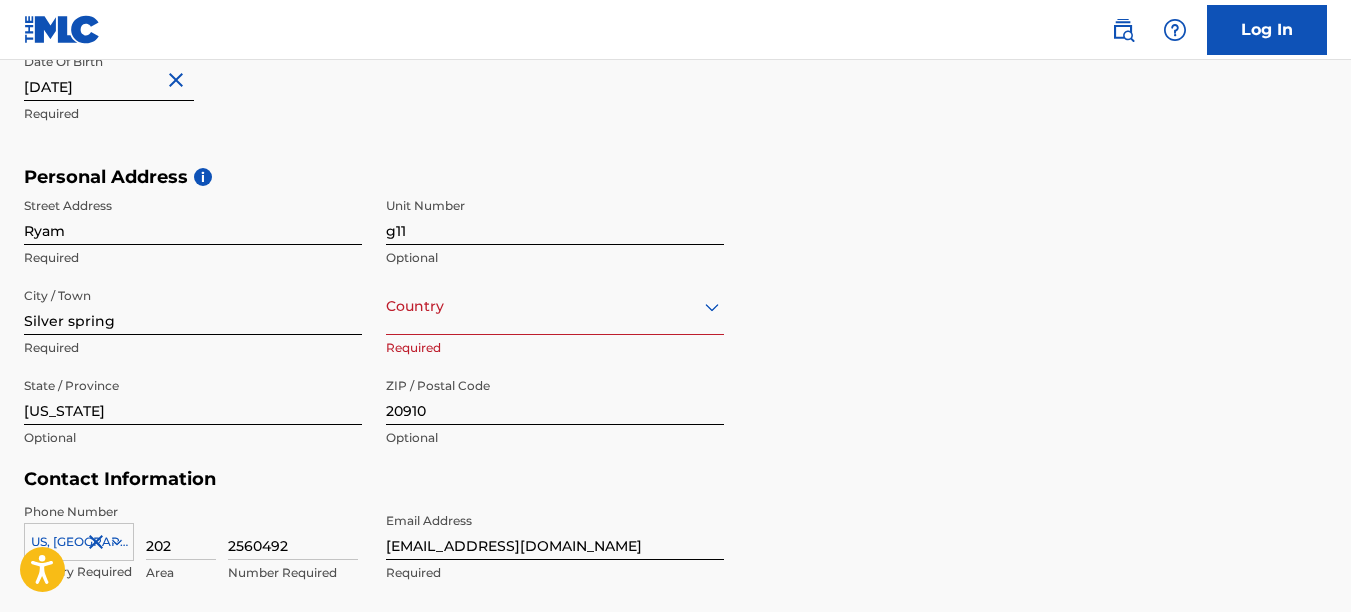 scroll, scrollTop: 606, scrollLeft: 0, axis: vertical 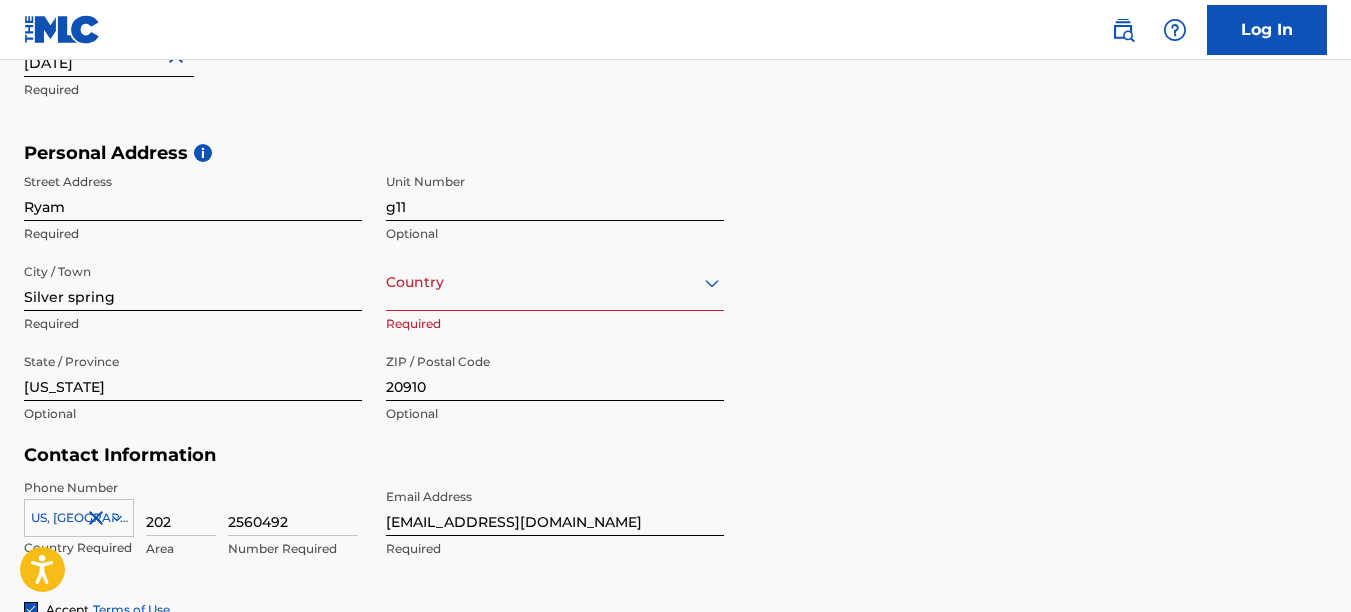 click on "option , selected. Select is focused ,type to refine list, press Down to open the menu,  Country" at bounding box center [555, 282] 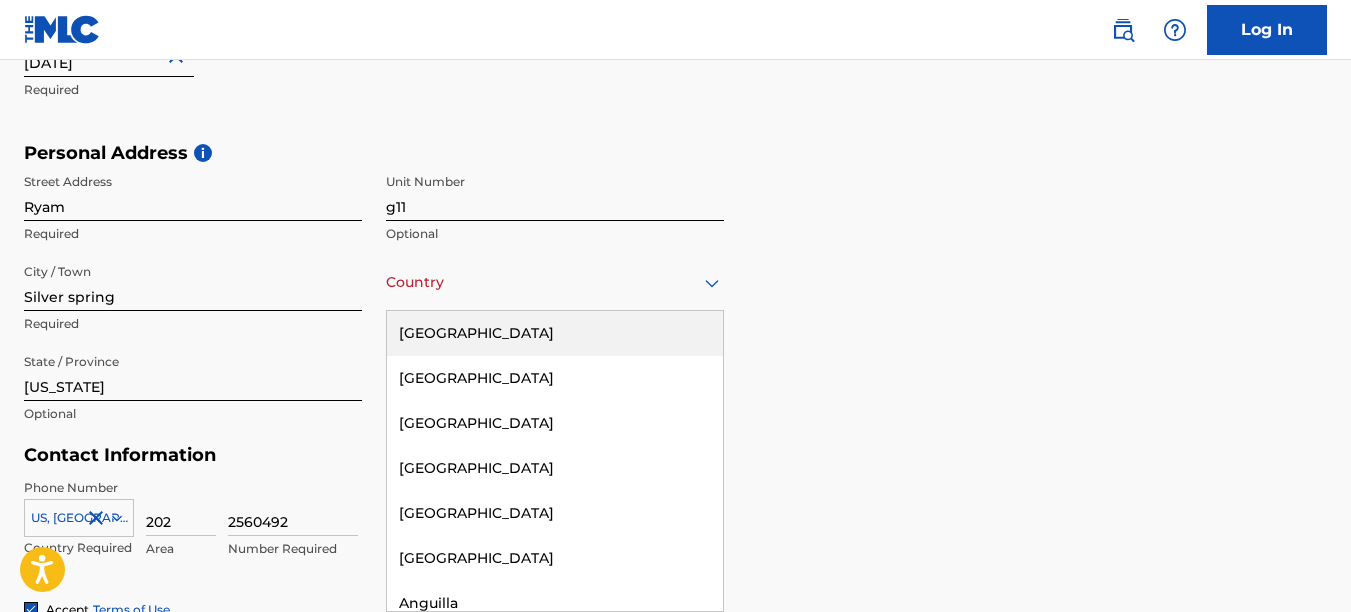 click on "[GEOGRAPHIC_DATA]" at bounding box center (555, 333) 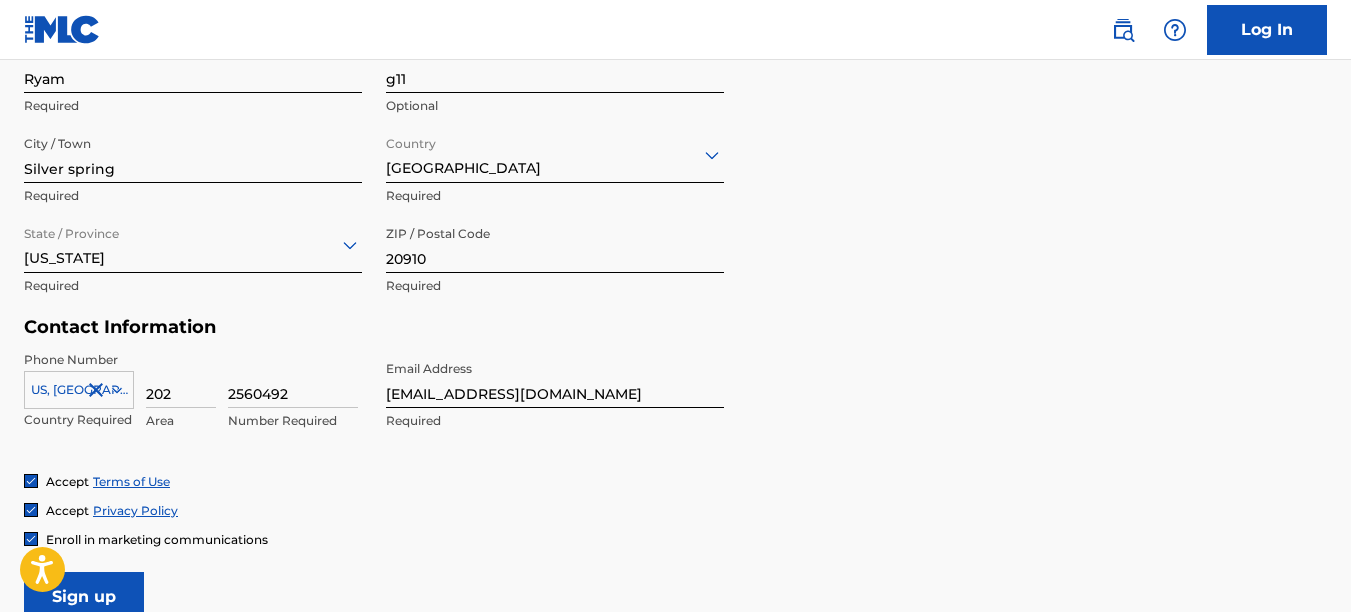 scroll, scrollTop: 952, scrollLeft: 0, axis: vertical 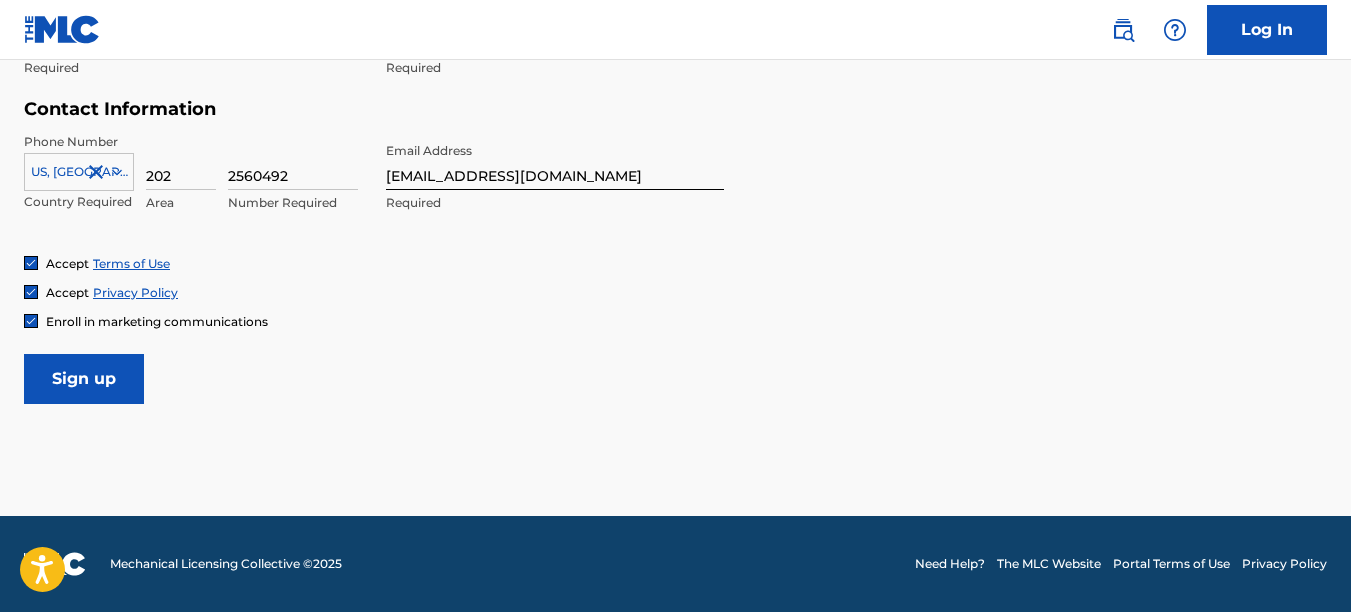 click on "Sign up" at bounding box center [84, 379] 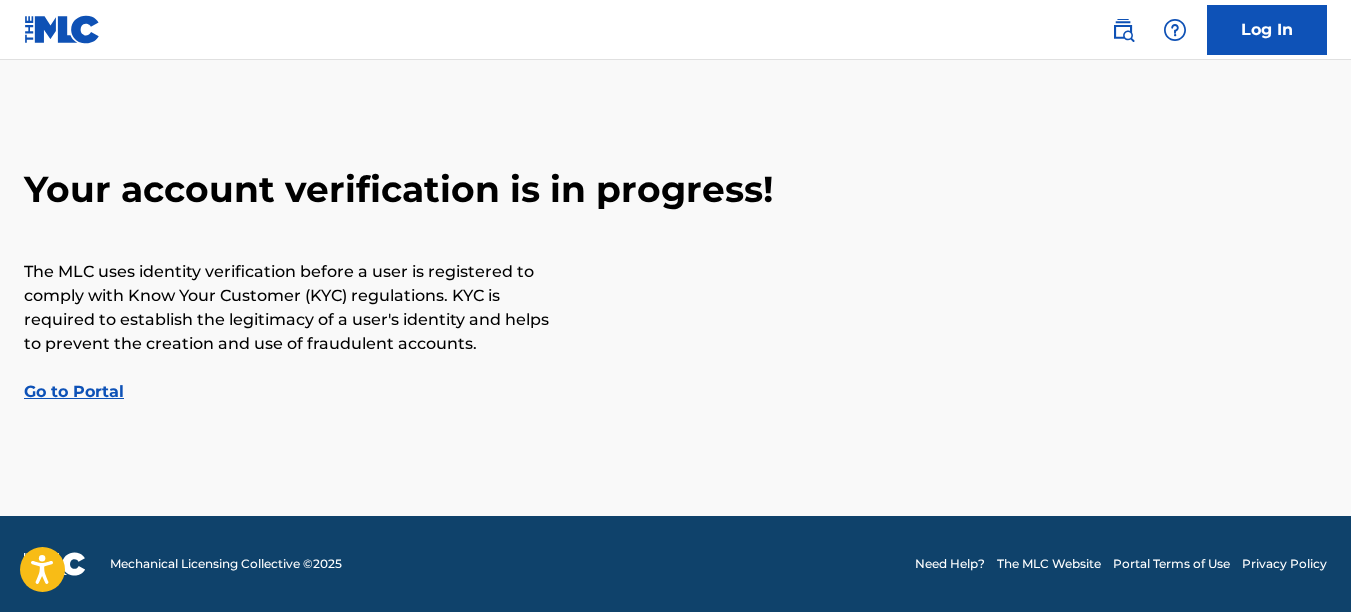 scroll, scrollTop: 0, scrollLeft: 0, axis: both 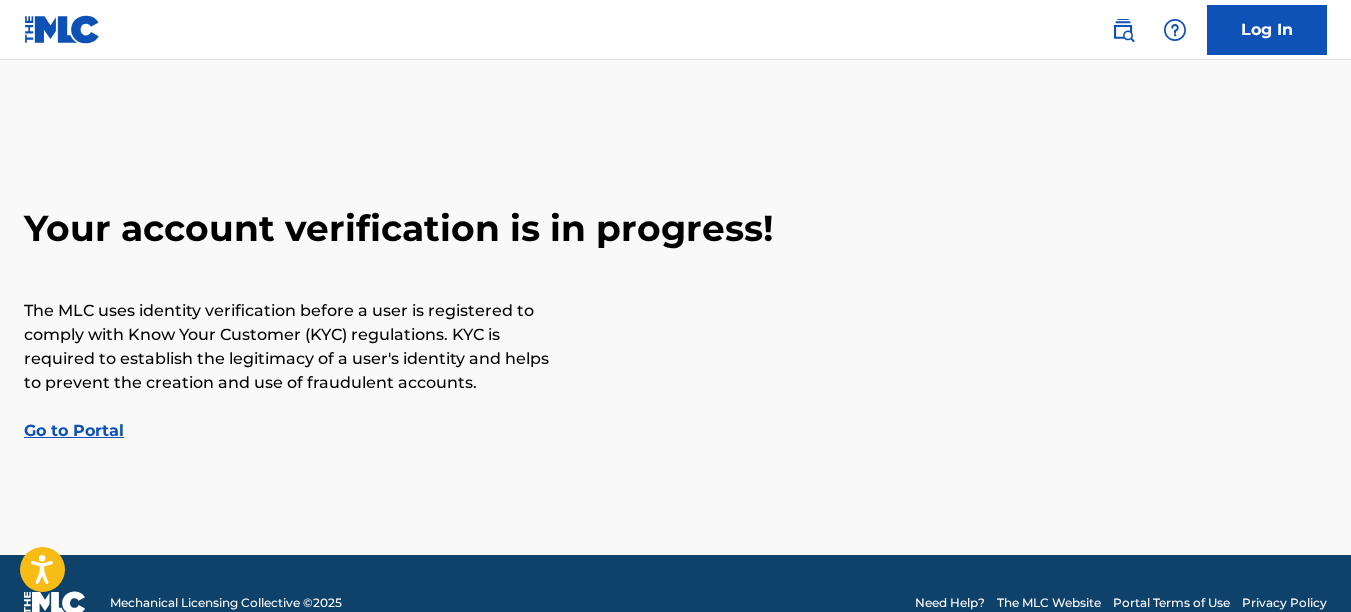 click on "Go to Portal" at bounding box center (74, 430) 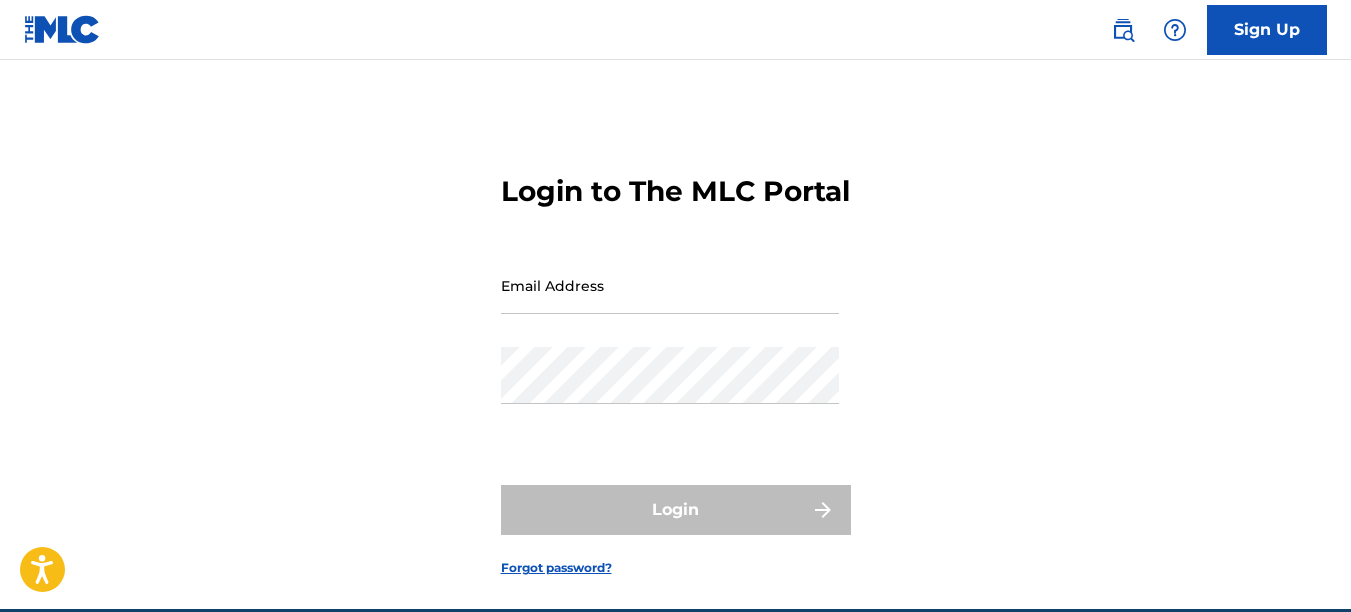 click on "Email Address" at bounding box center [670, 285] 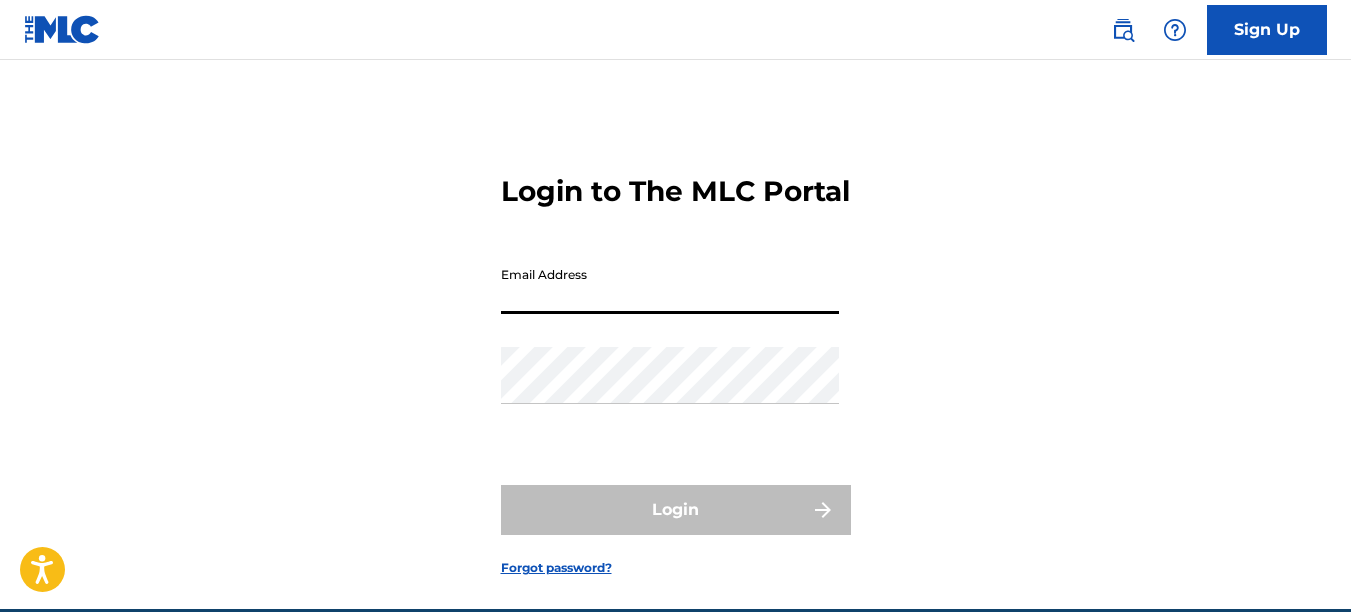 click on "Email Address" at bounding box center (670, 285) 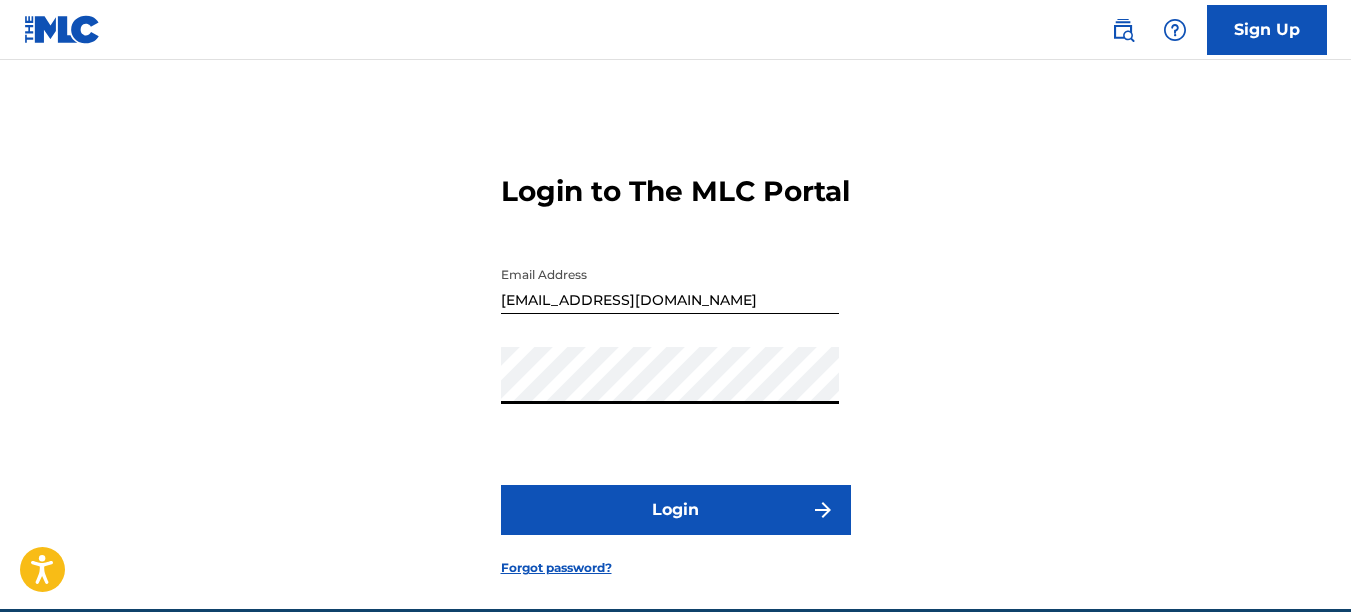 click on "Login" at bounding box center [676, 510] 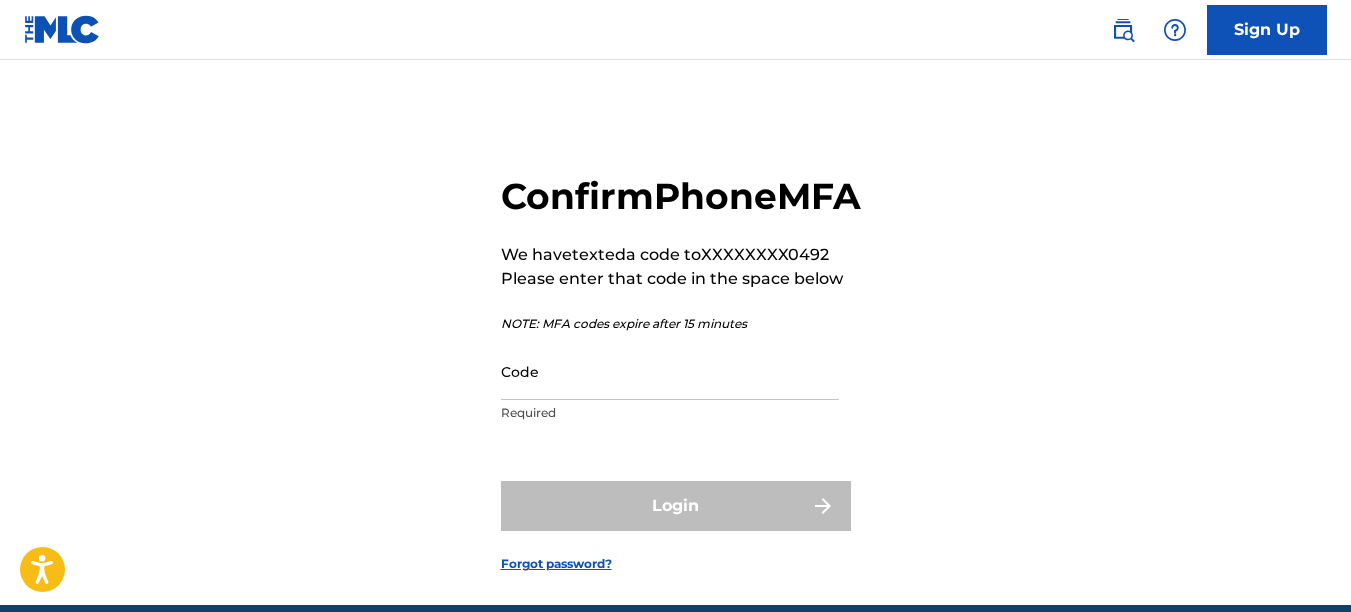 click on "Code" at bounding box center (670, 371) 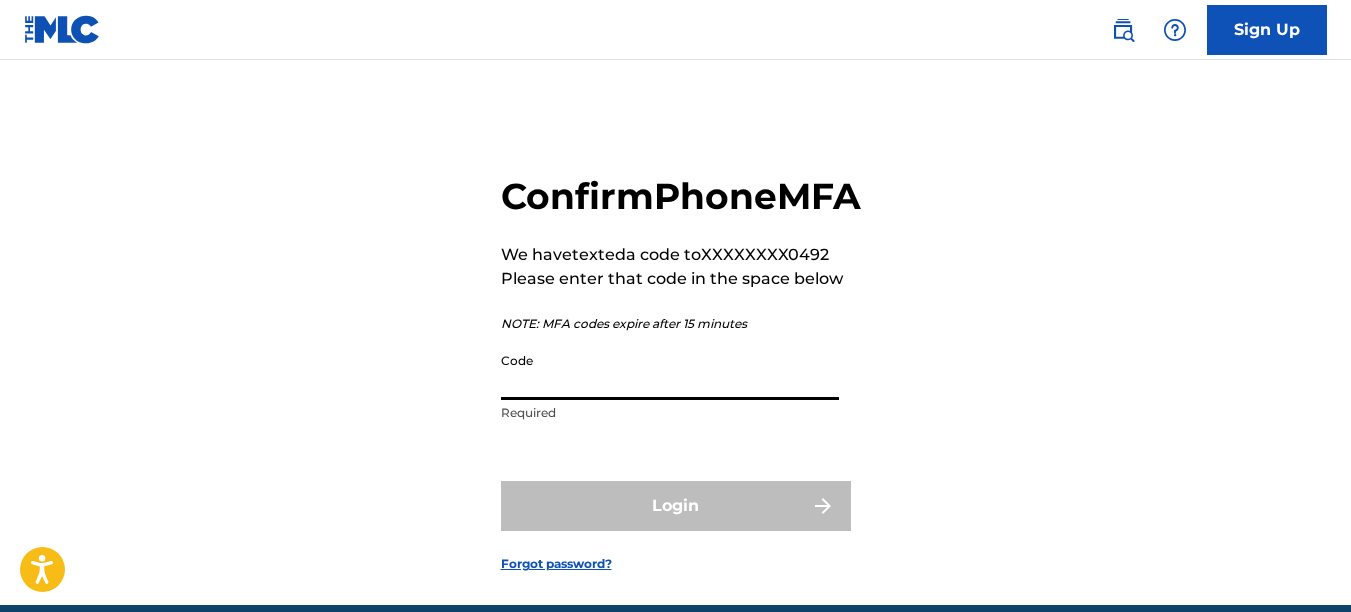 scroll, scrollTop: 100, scrollLeft: 0, axis: vertical 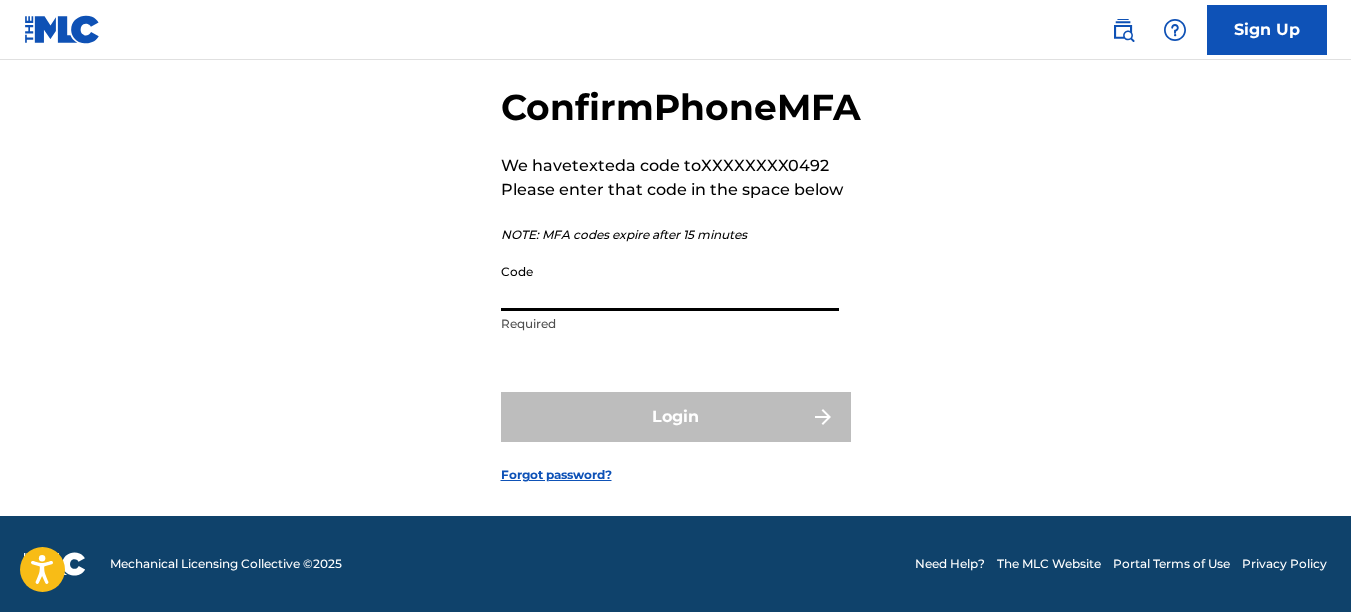 click on "Code" at bounding box center (670, 282) 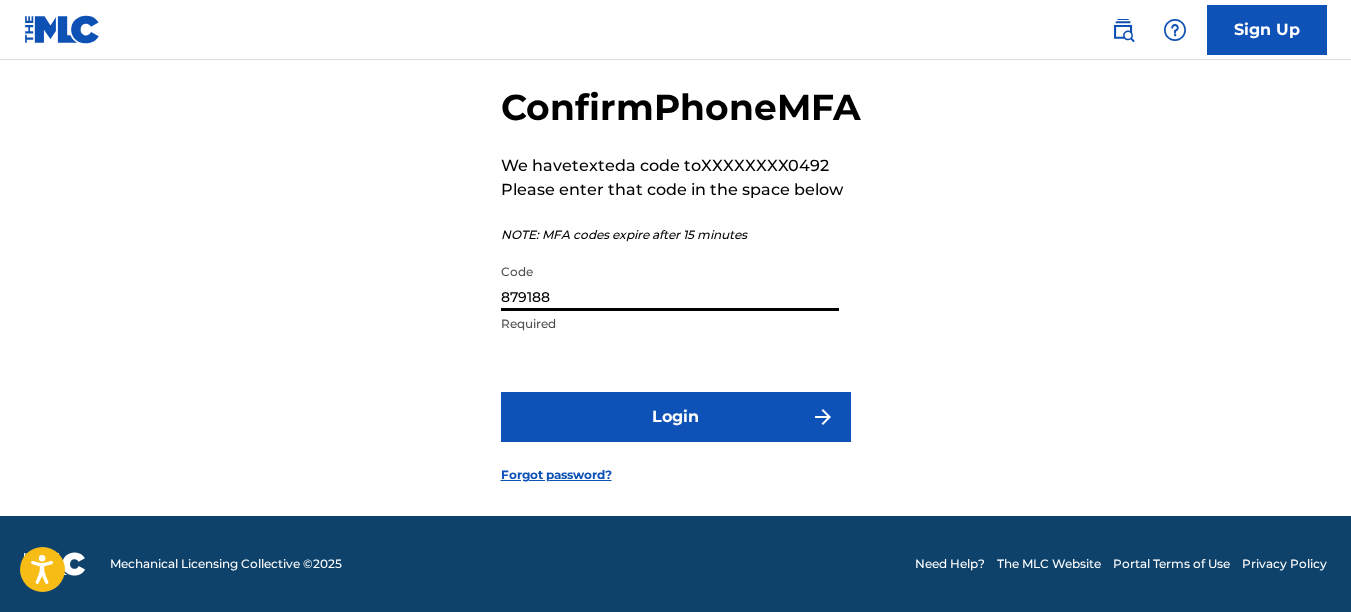 type on "879188" 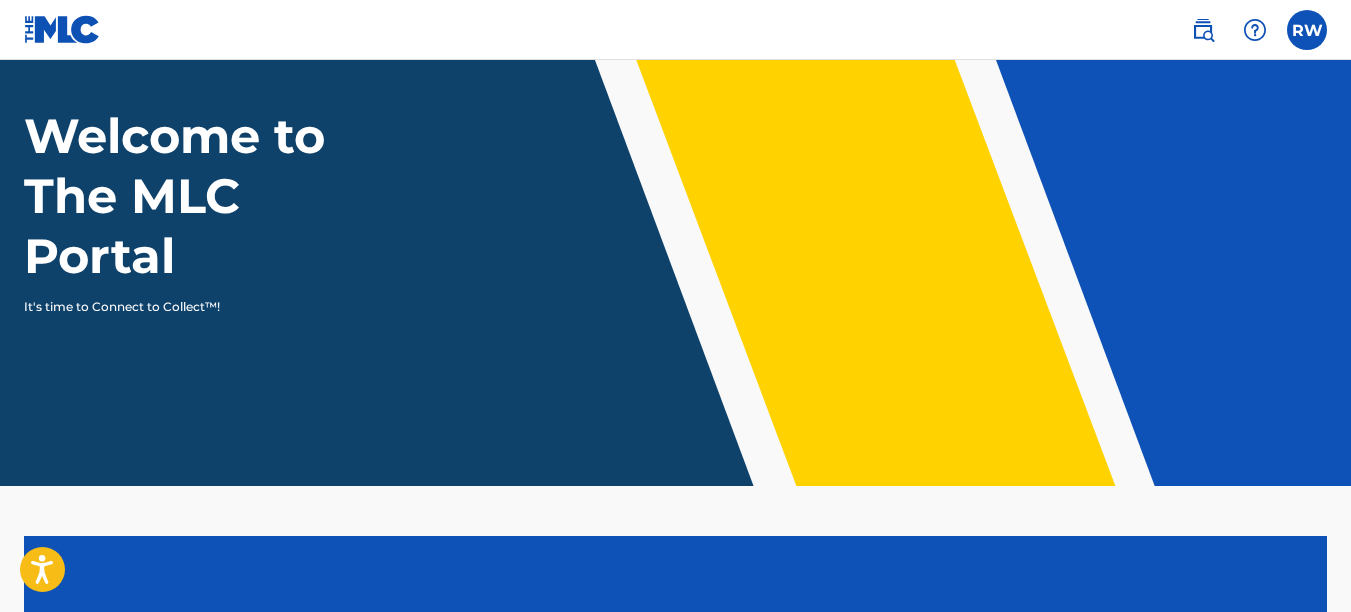 scroll, scrollTop: 0, scrollLeft: 0, axis: both 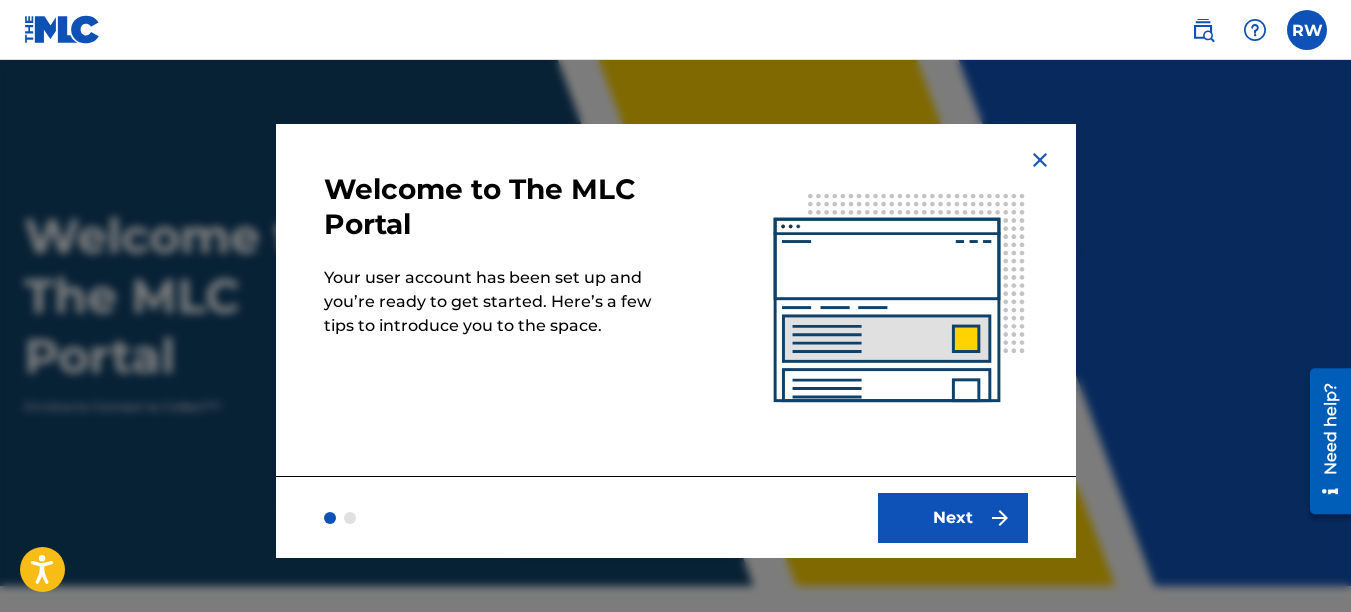 click on "Next" at bounding box center (953, 518) 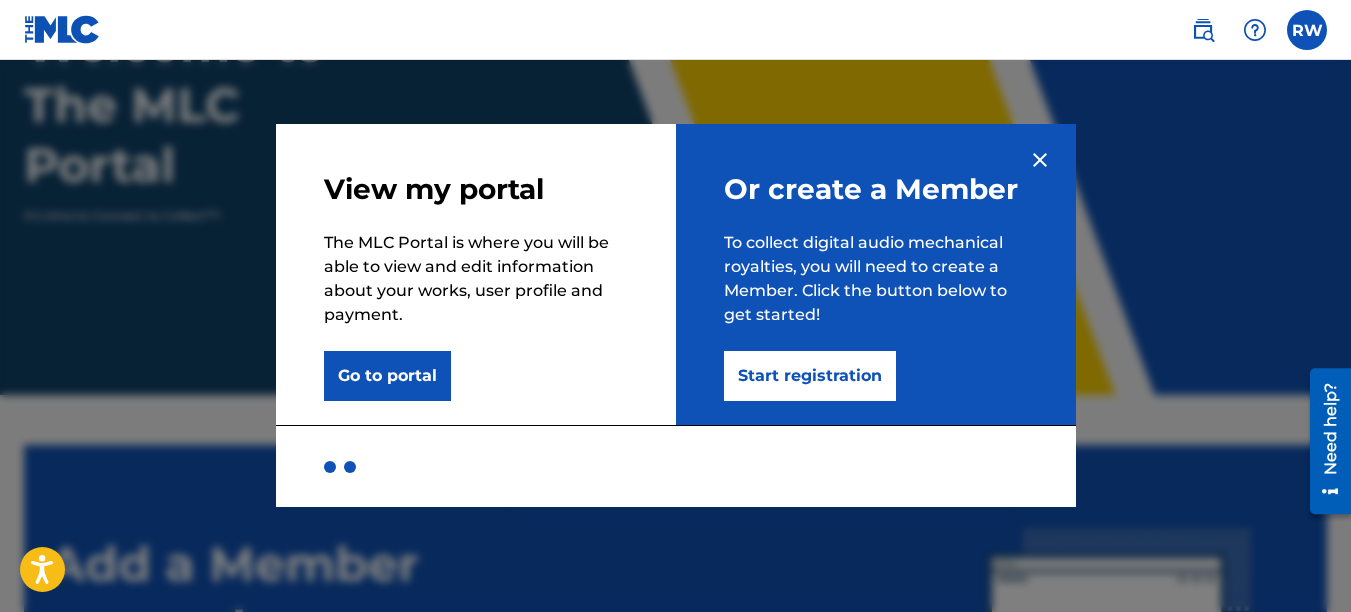 scroll, scrollTop: 0, scrollLeft: 0, axis: both 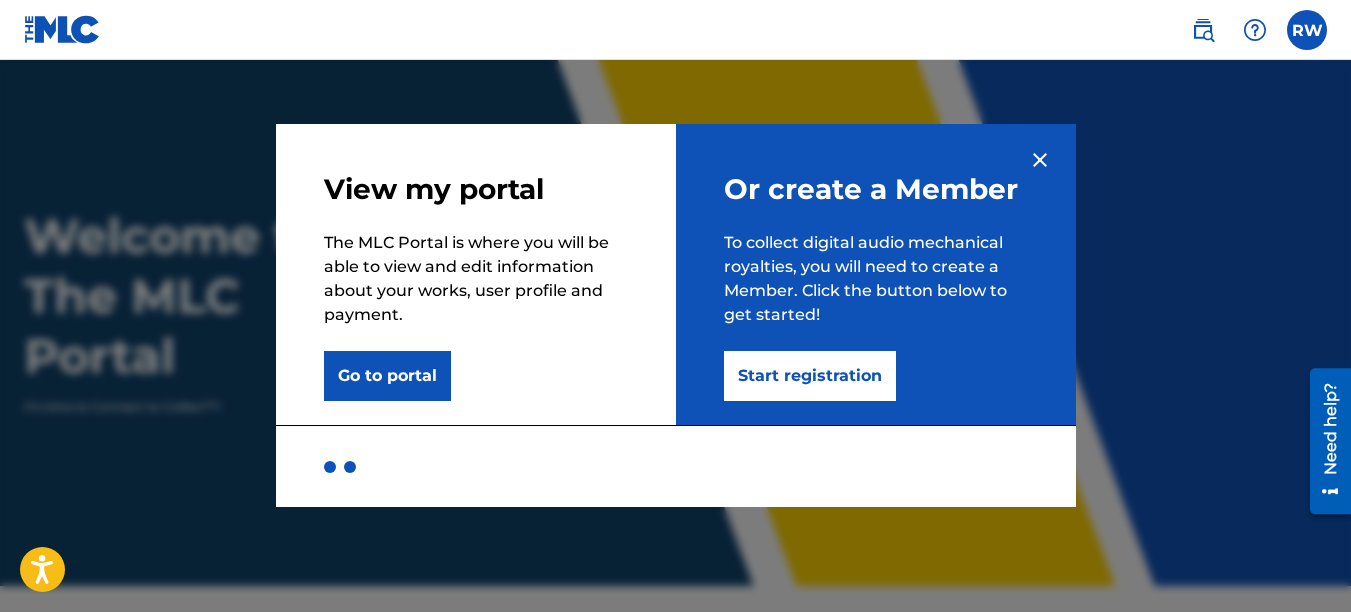 click on "Go to portal" at bounding box center (387, 376) 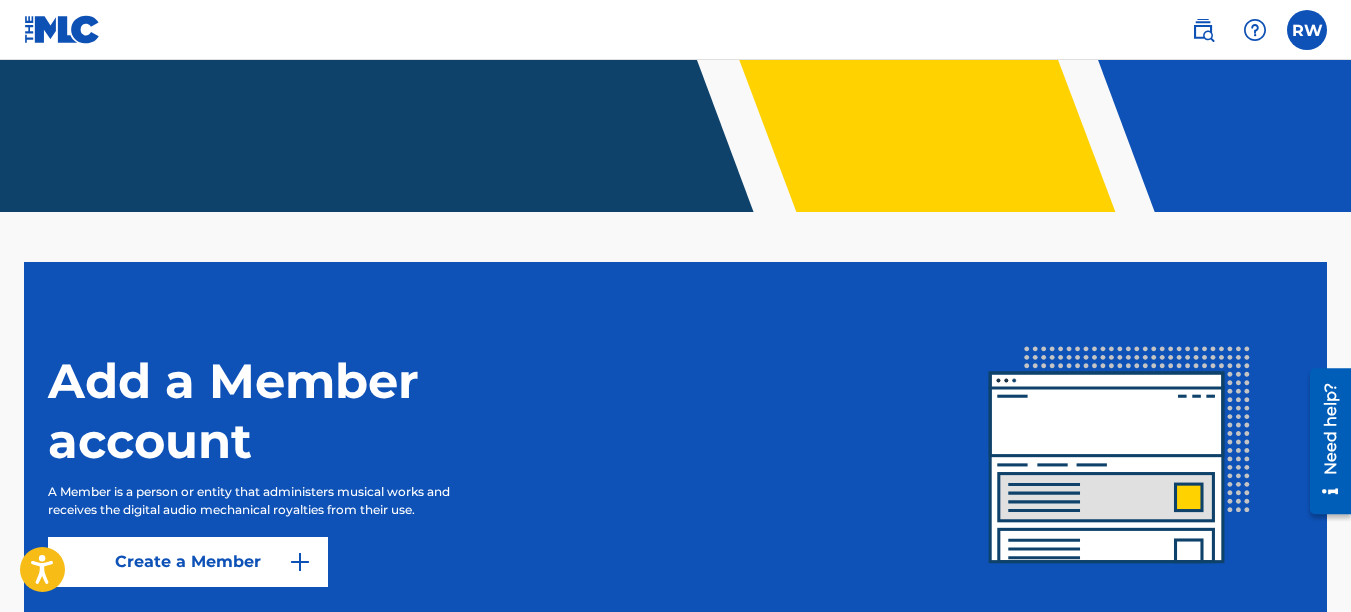 scroll, scrollTop: 534, scrollLeft: 0, axis: vertical 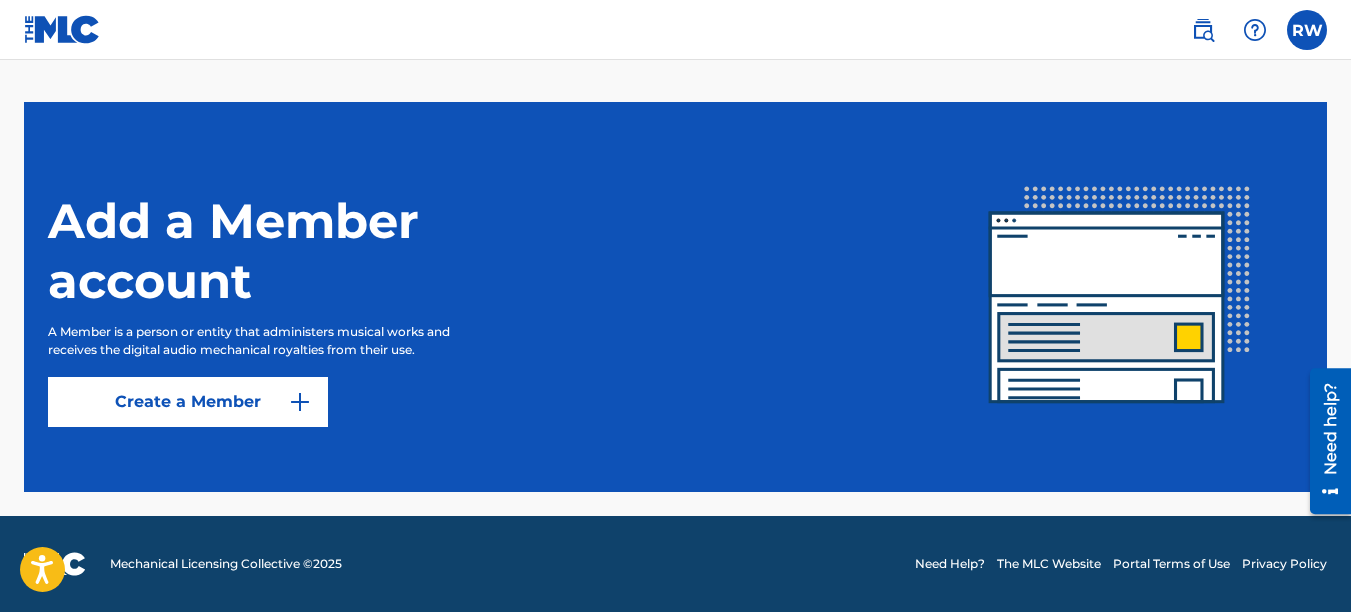 click on "Create a Member" at bounding box center (188, 402) 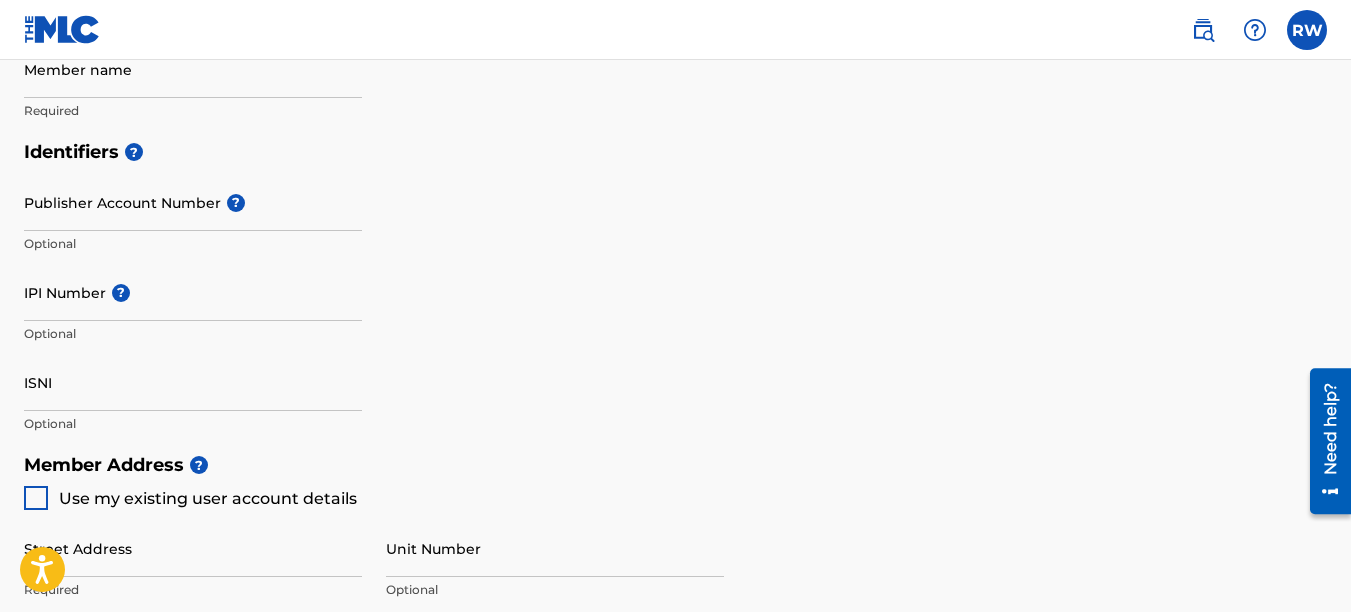 scroll, scrollTop: 0, scrollLeft: 0, axis: both 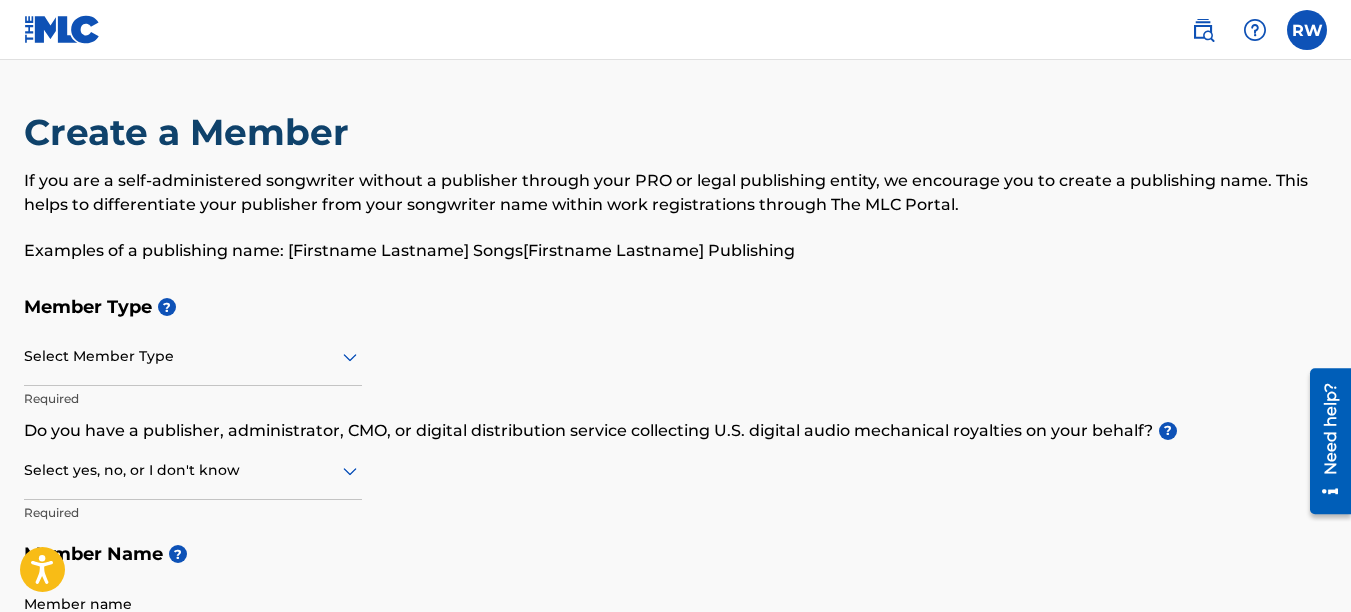 click at bounding box center [193, 356] 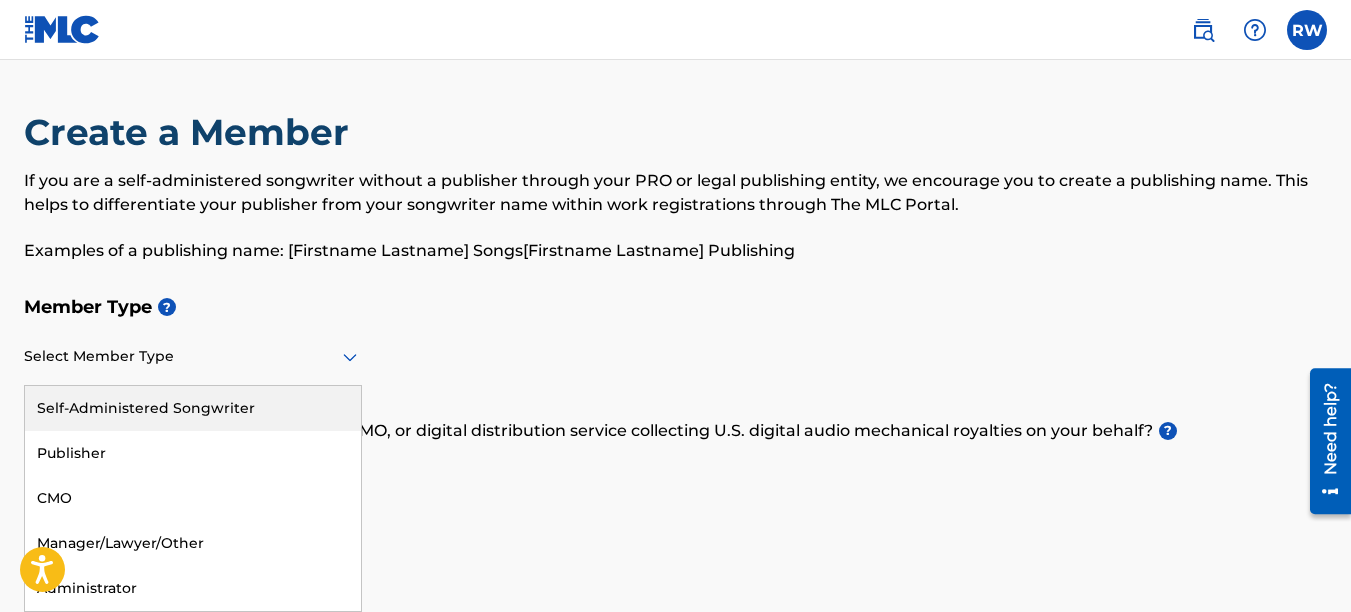 click on "Create a Member If you are a self-administered songwriter without a publisher through your PRO or legal publishing entity, we encourage you to create a publishing name. This helps to differentiate your publisher from your songwriter name within work registrations through The MLC Portal. Examples of a publishing name: [[PERSON_NAME]] Songs[[PERSON_NAME]] Publishing" at bounding box center (675, 198) 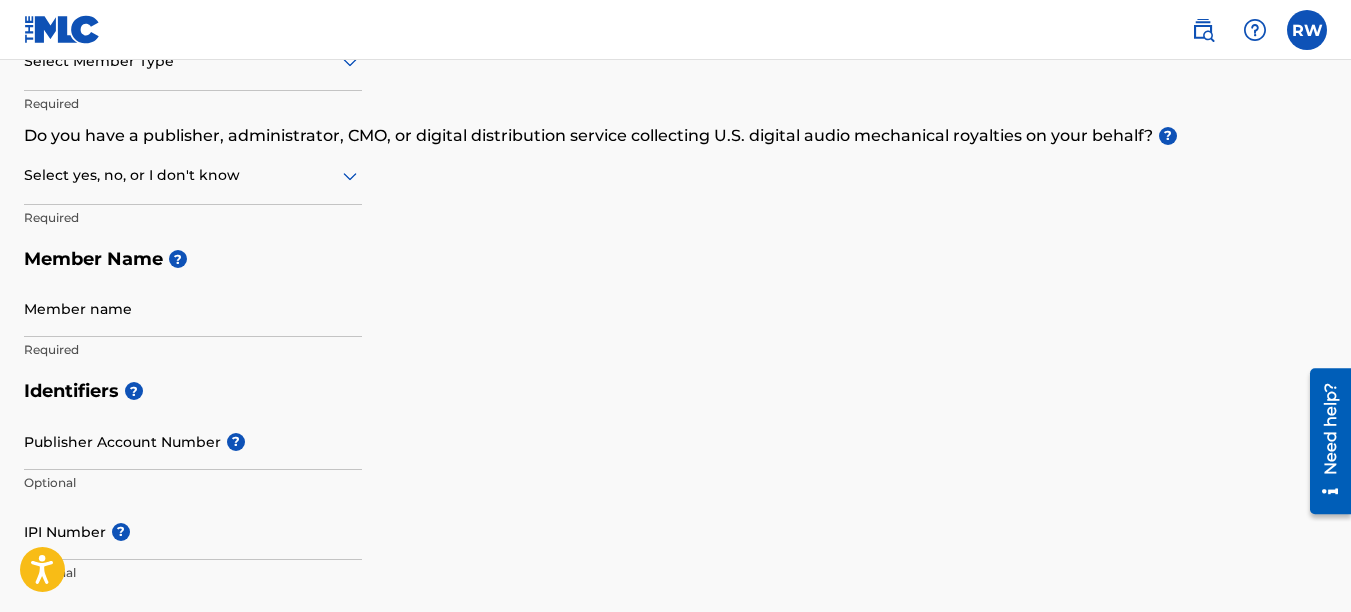scroll, scrollTop: 0, scrollLeft: 0, axis: both 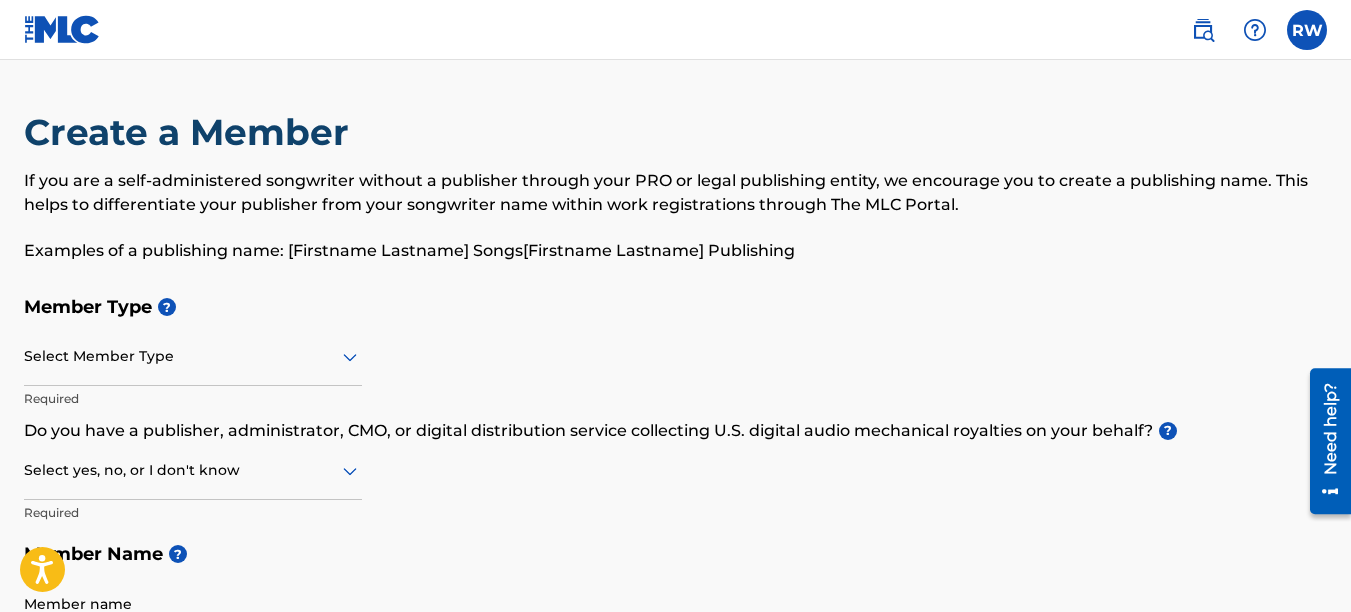 click at bounding box center [193, 356] 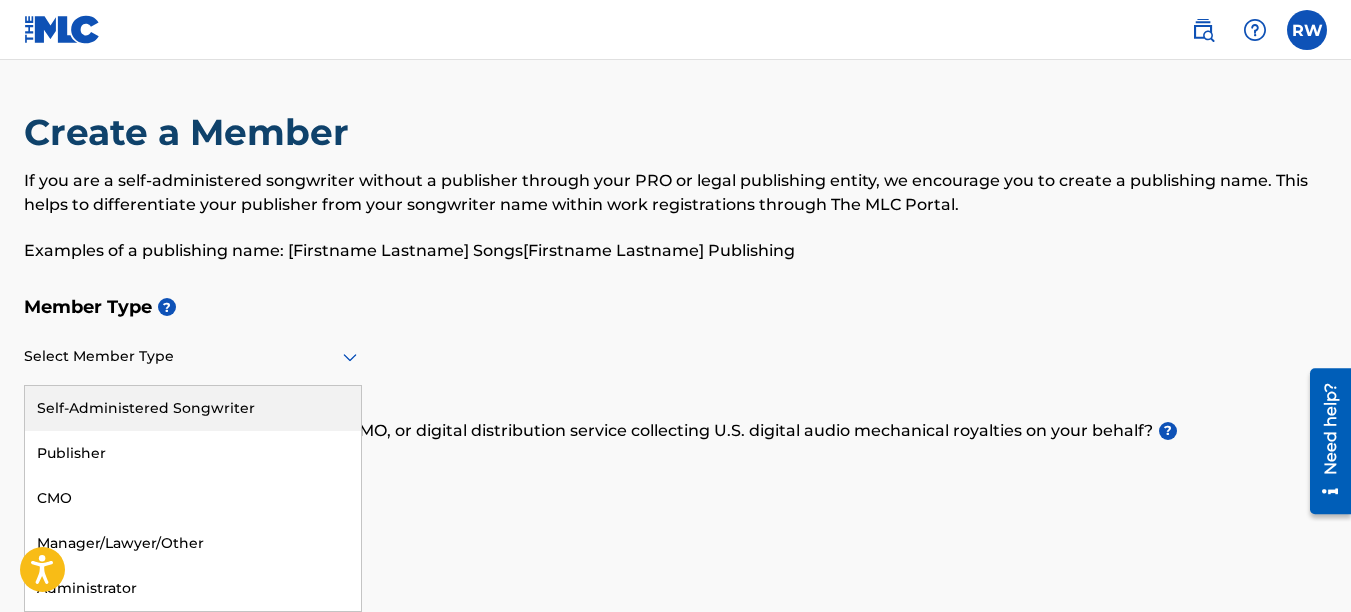 click at bounding box center [193, 356] 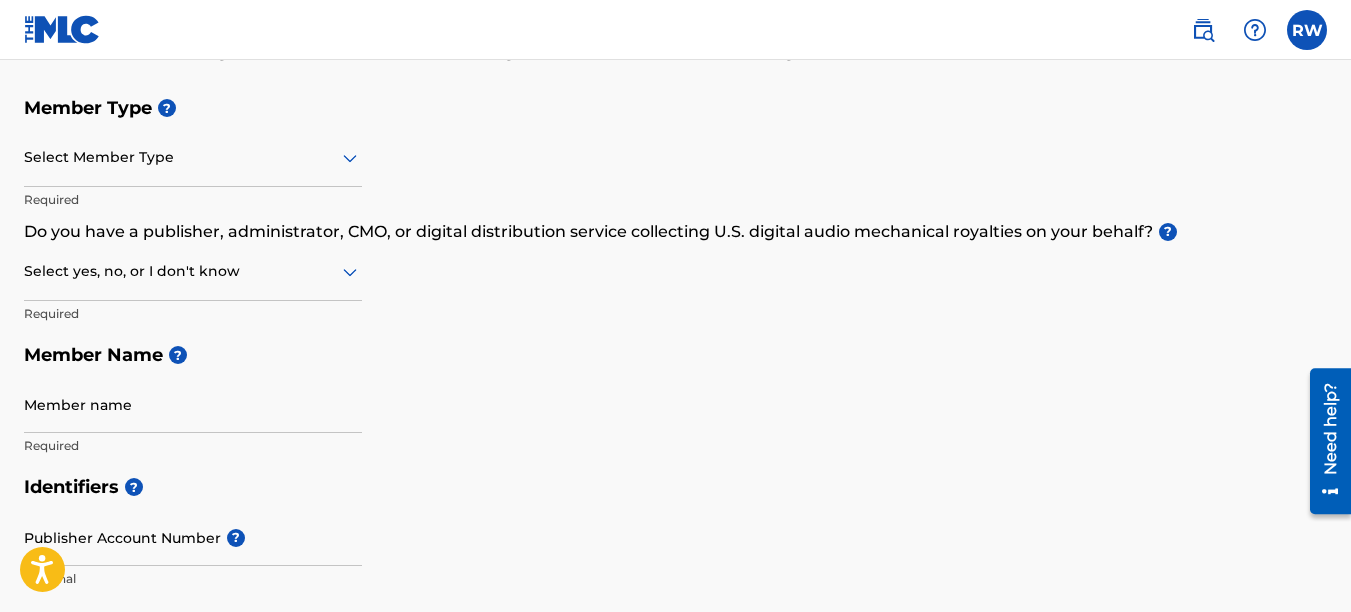 scroll, scrollTop: 200, scrollLeft: 0, axis: vertical 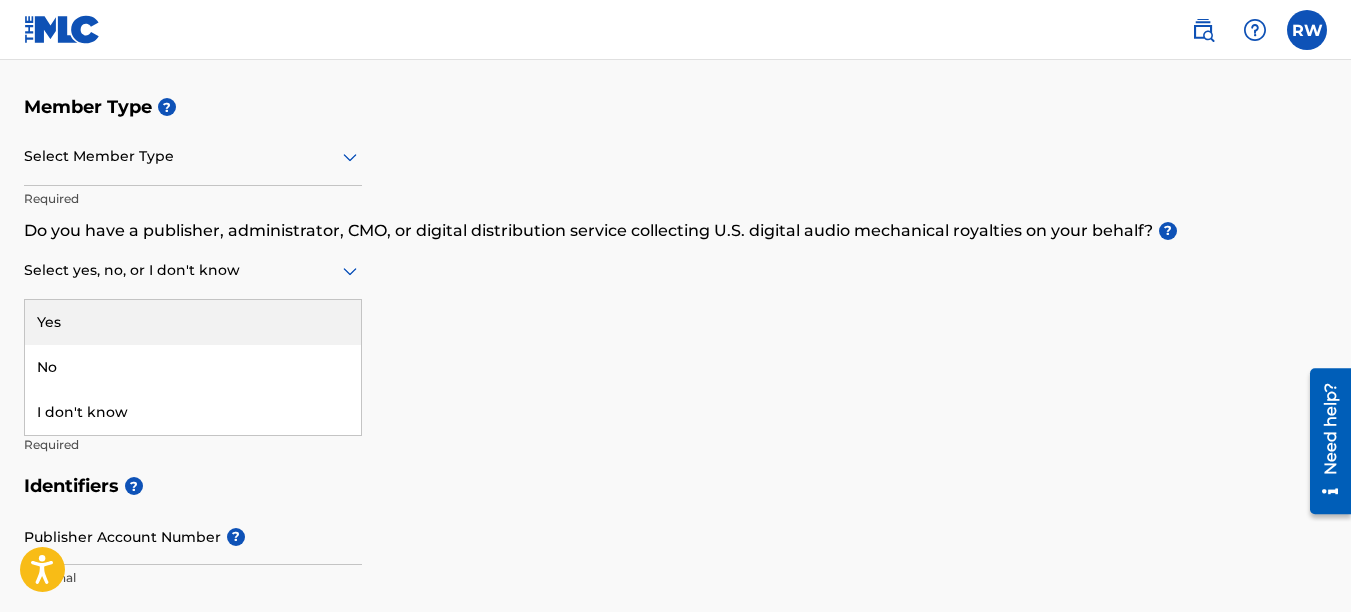 click on "Select yes, no, or I don't know" at bounding box center [193, 271] 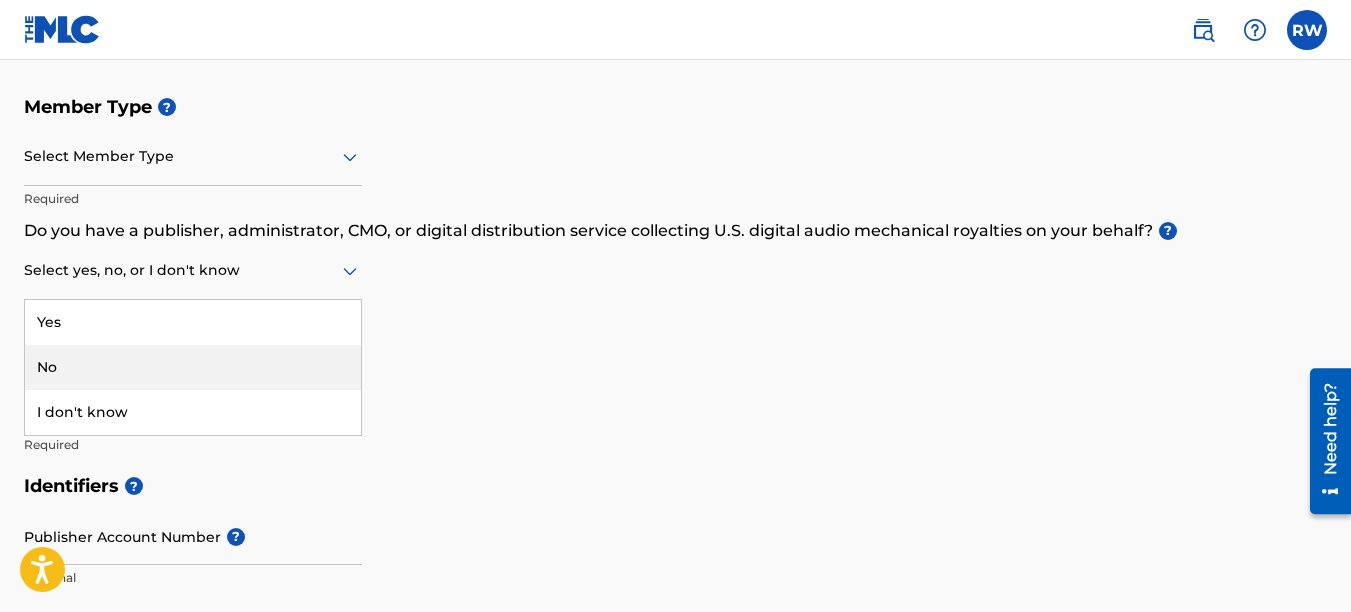 click on "No" at bounding box center (193, 367) 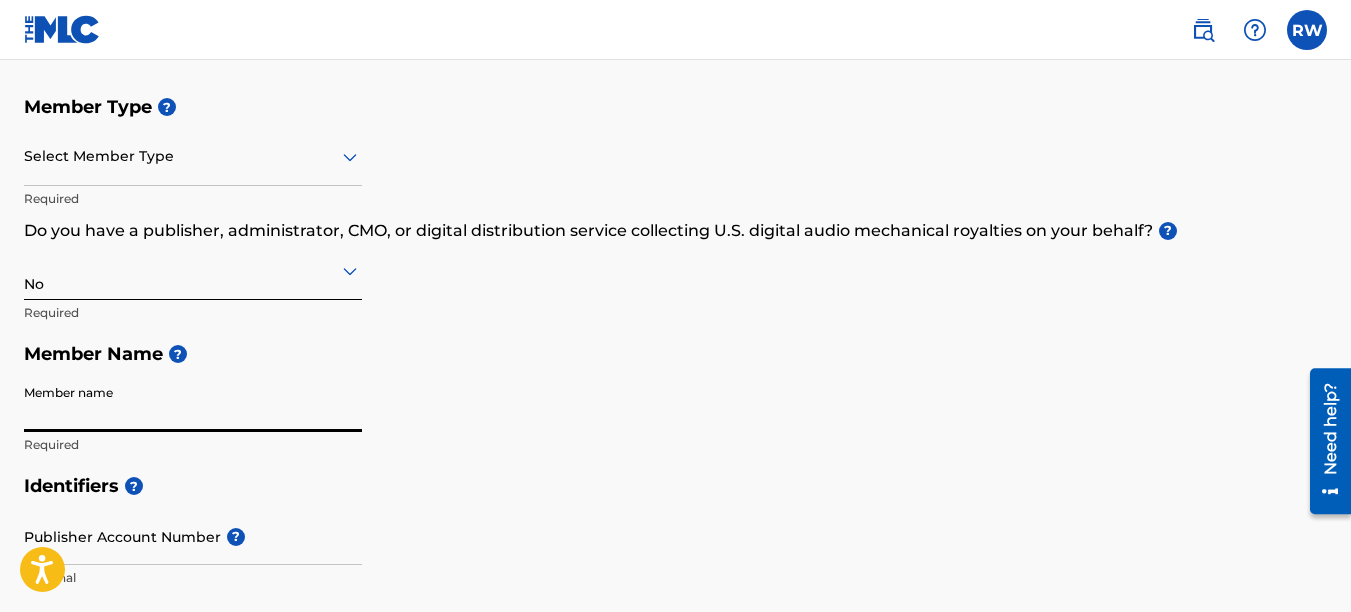 click on "Member name" at bounding box center (193, 403) 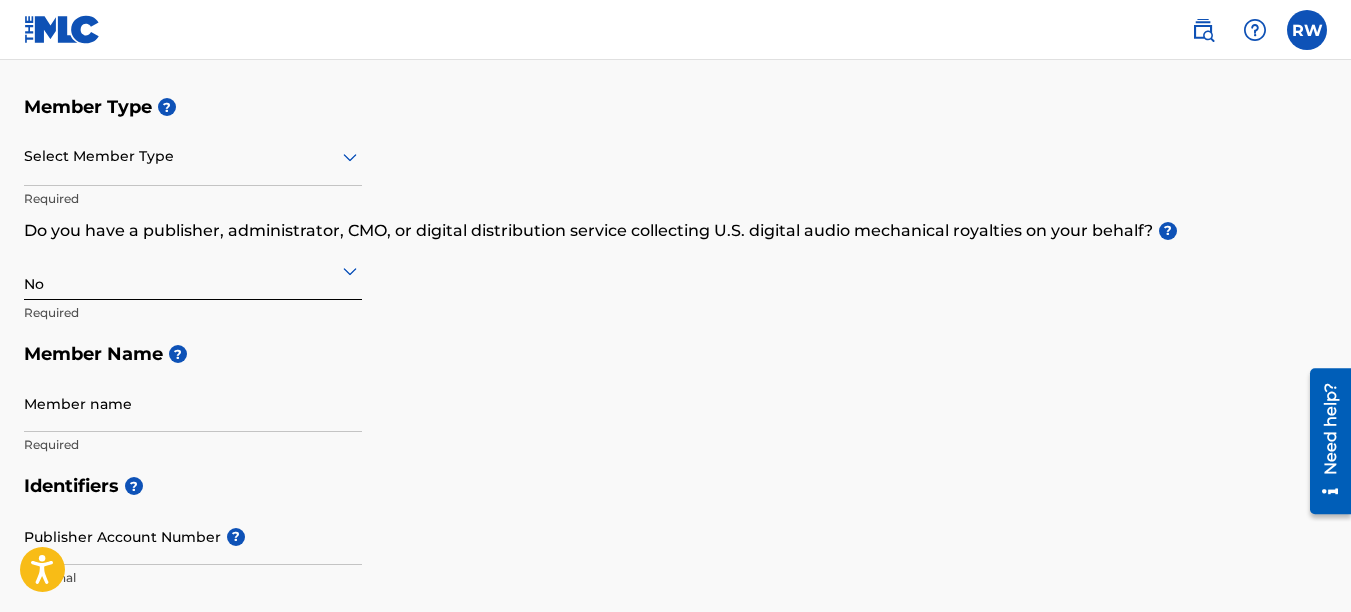 click on "Select Member Type" at bounding box center [193, 157] 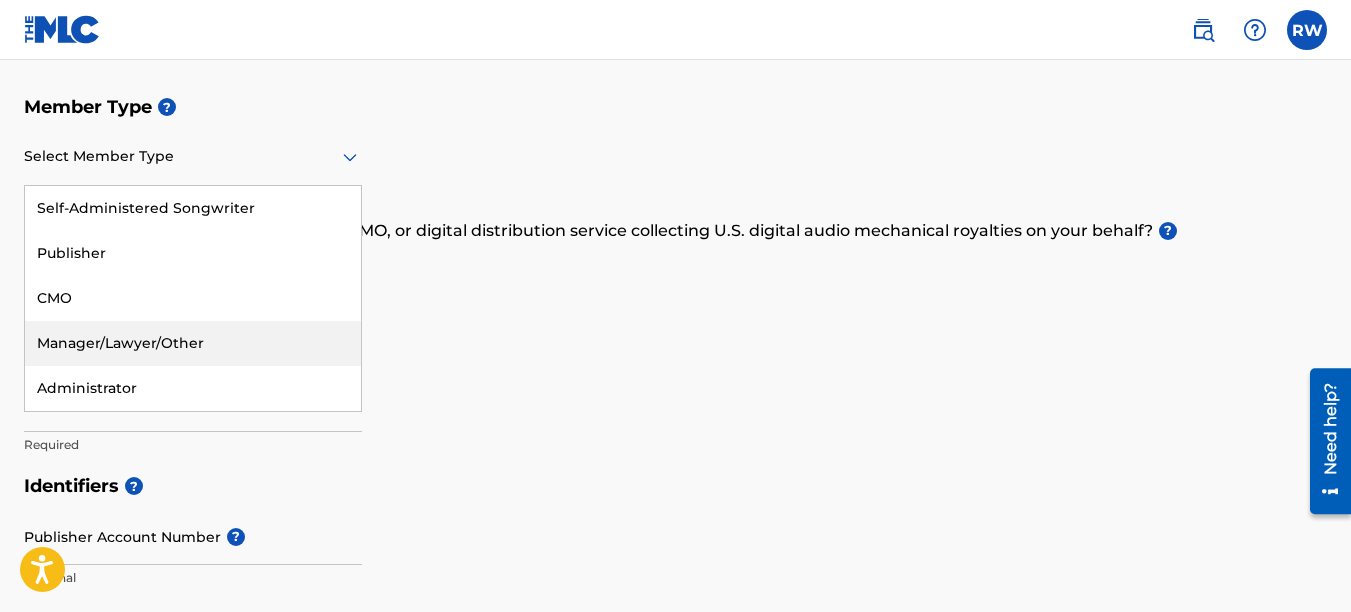 click on "Identifiers ?" at bounding box center [675, 486] 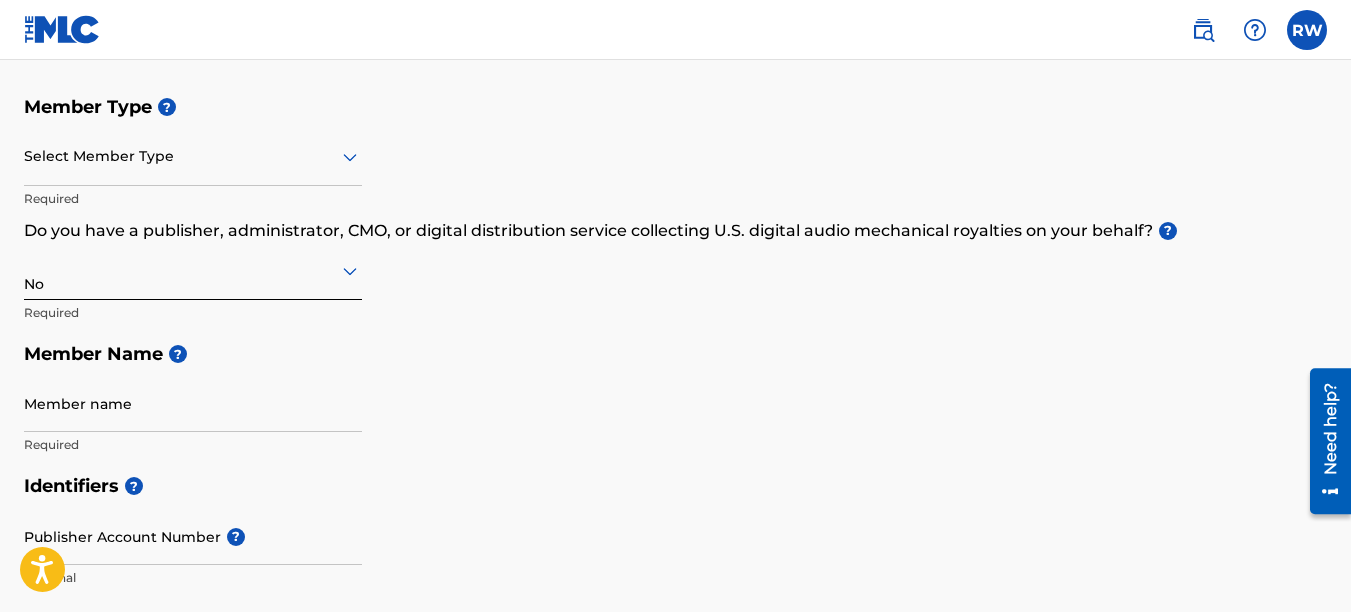 click on "Member name" at bounding box center [193, 403] 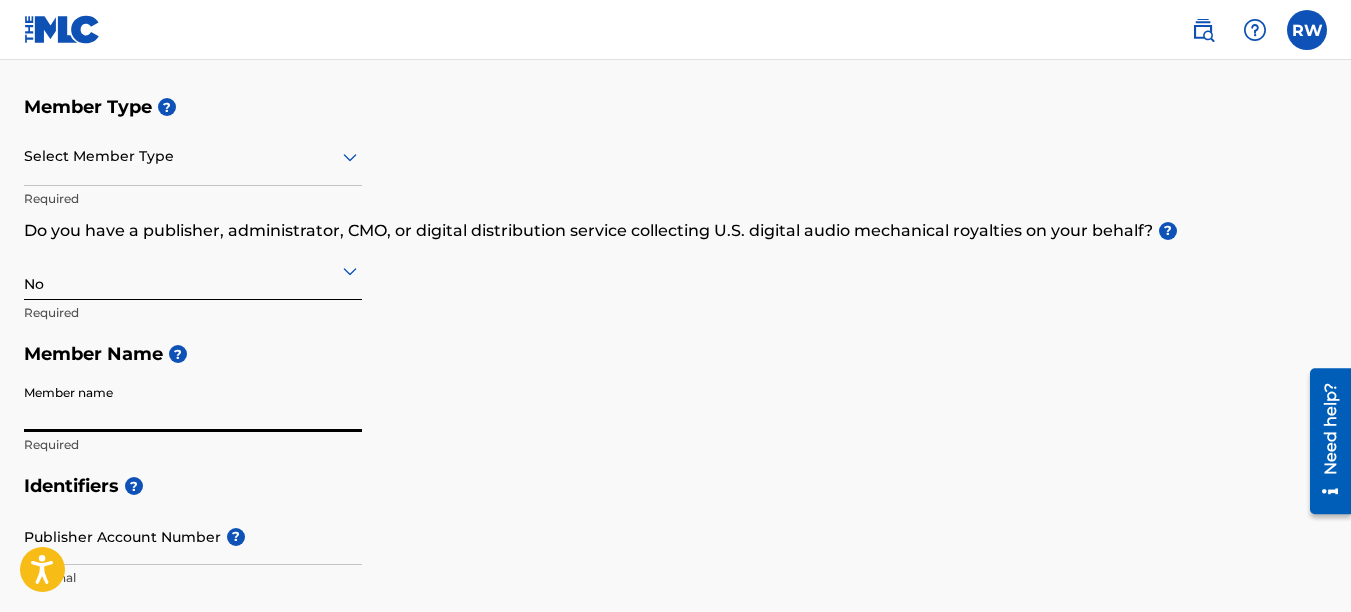type on "[PERSON_NAME]" 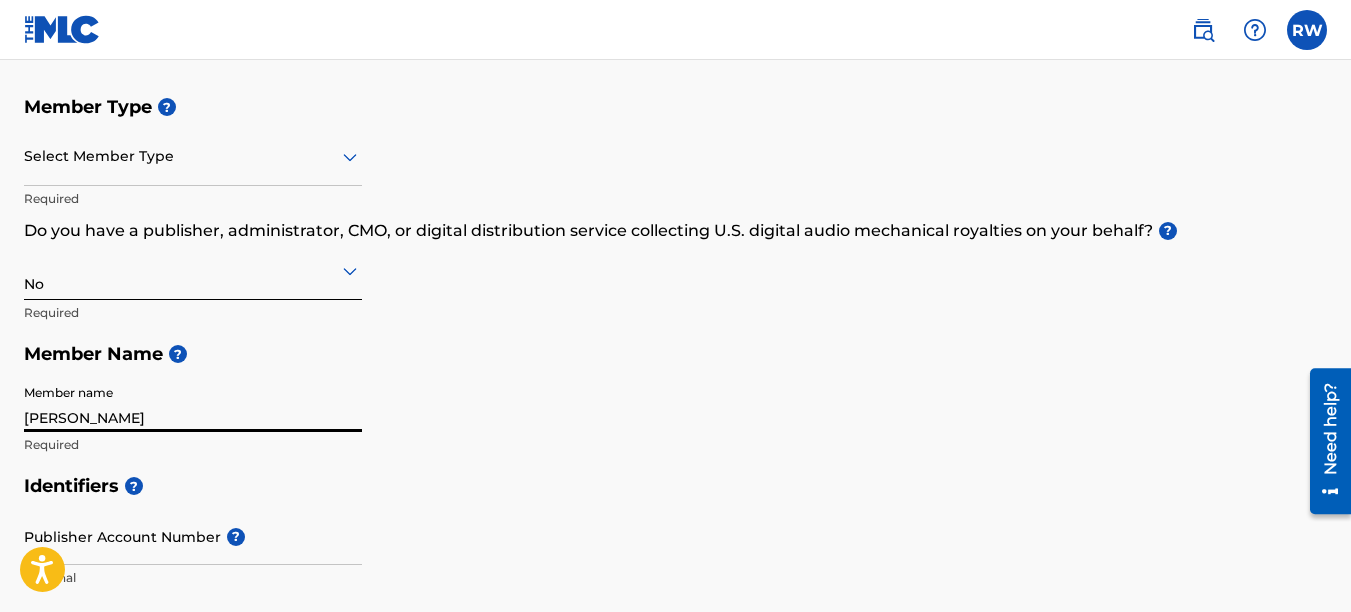 type on "Ryam" 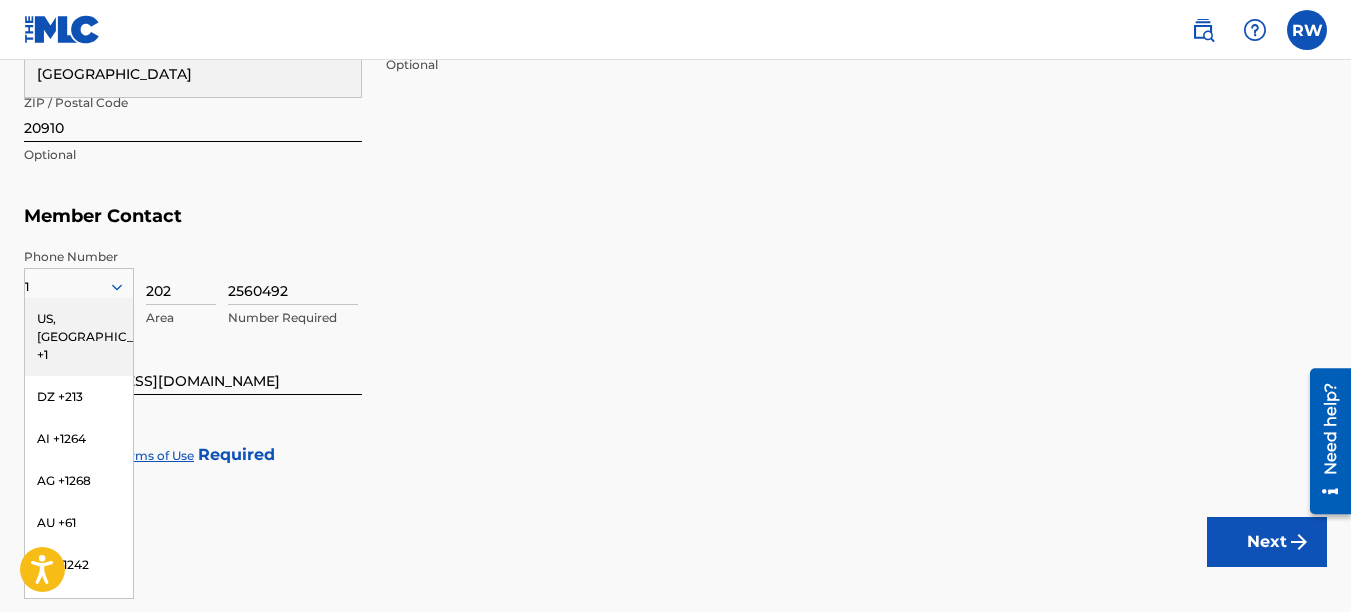type on "[PERSON_NAME]" 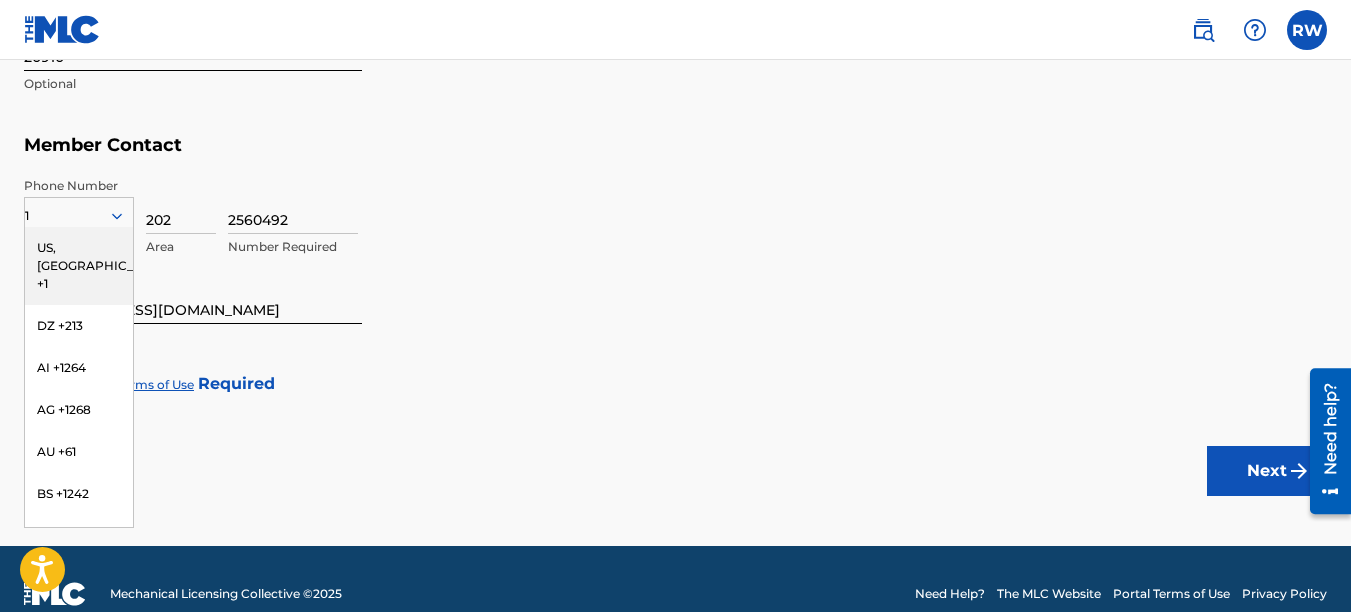 scroll, scrollTop: 1340, scrollLeft: 0, axis: vertical 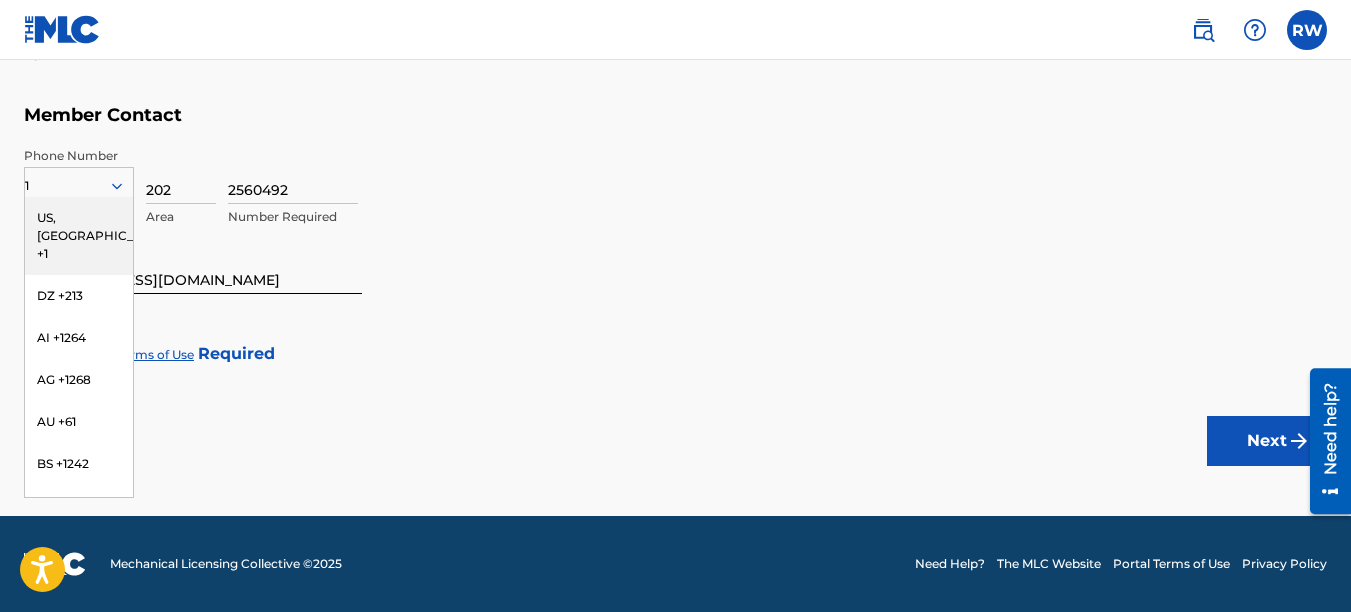 click on "US, [GEOGRAPHIC_DATA] +1" at bounding box center (79, 236) 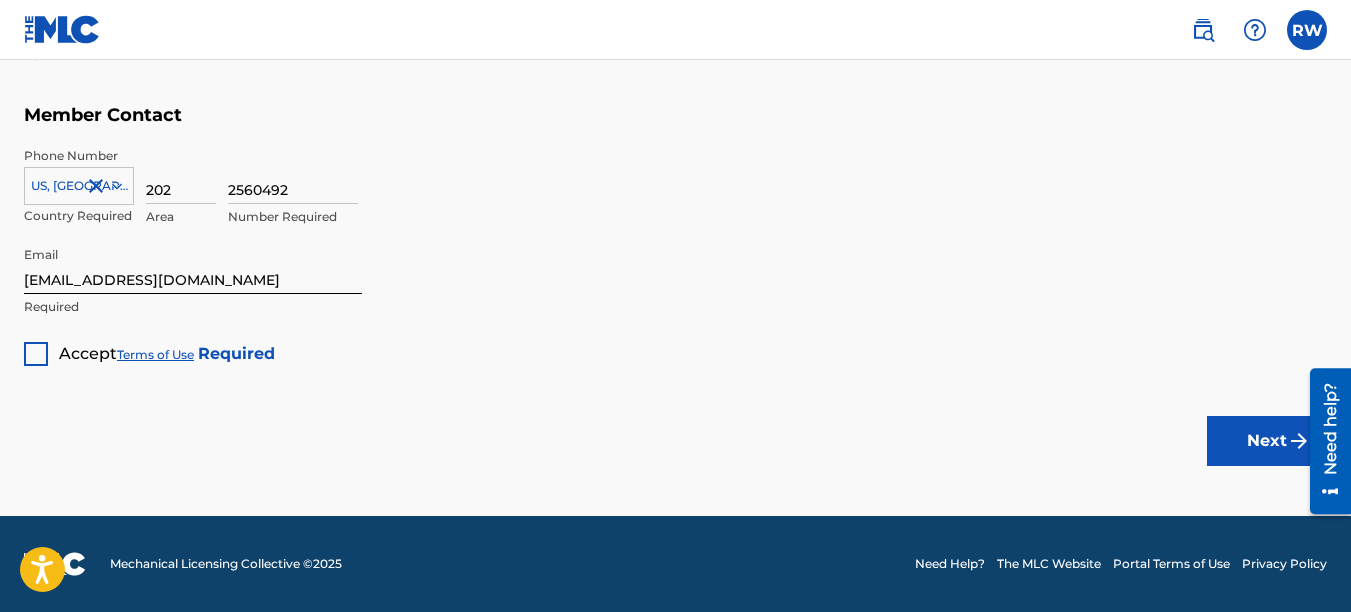 click at bounding box center [36, 354] 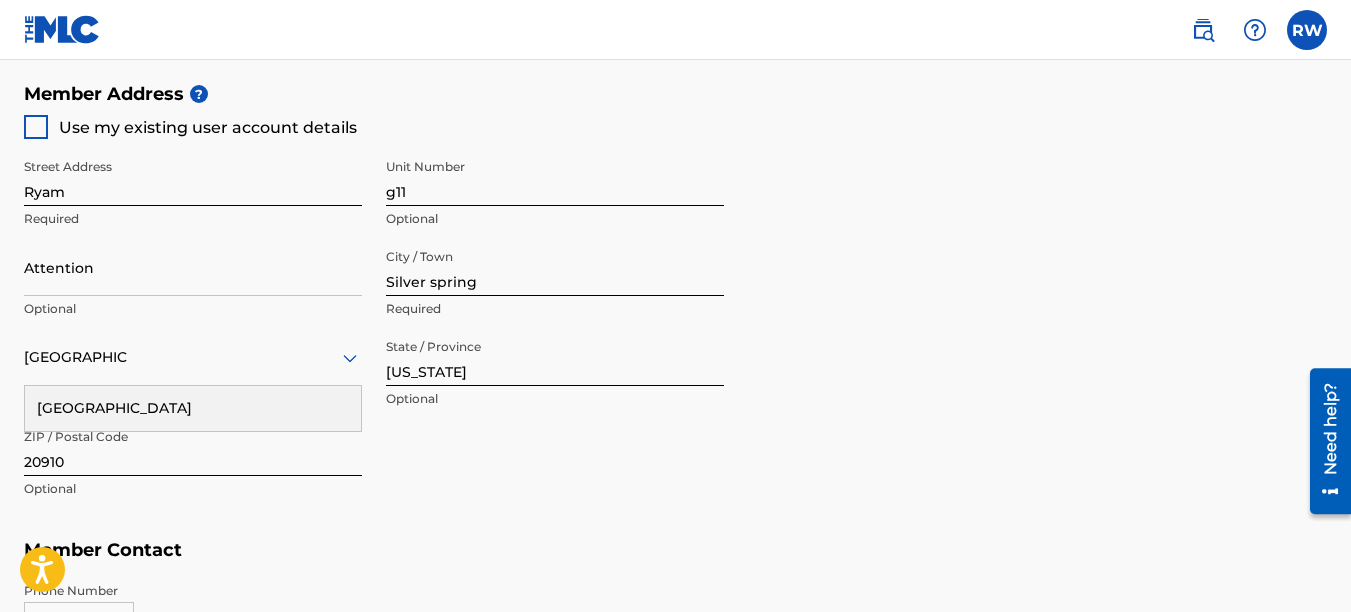 scroll, scrollTop: 940, scrollLeft: 0, axis: vertical 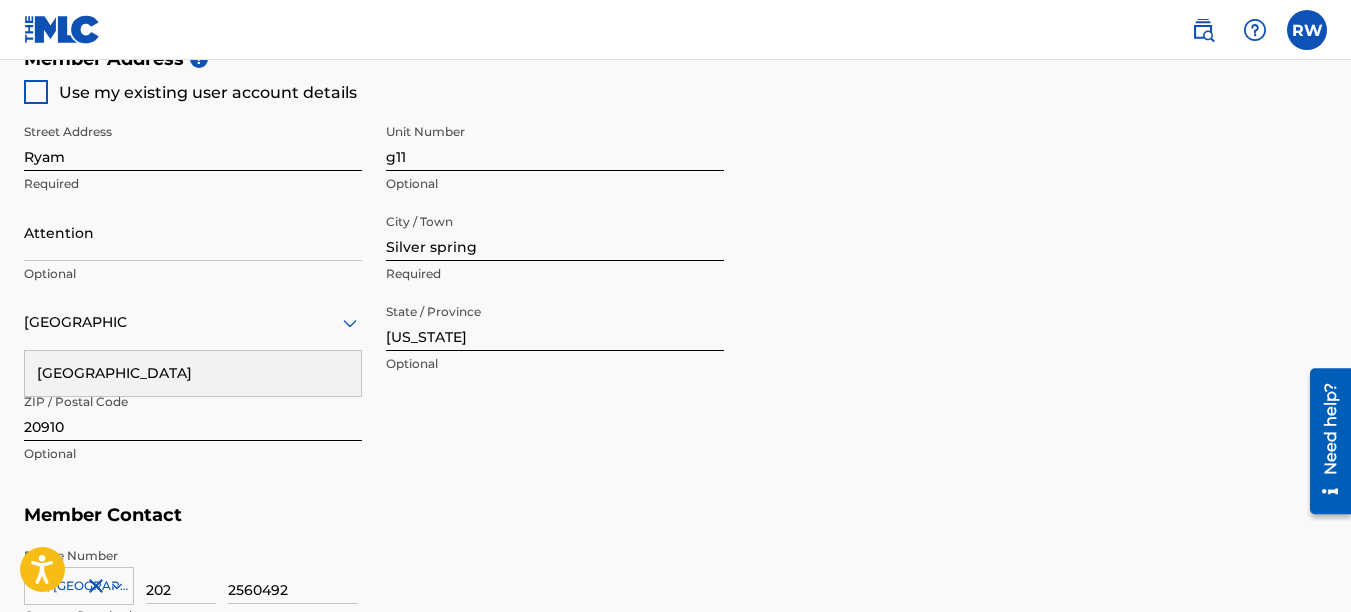 click on "Attention" at bounding box center [193, 232] 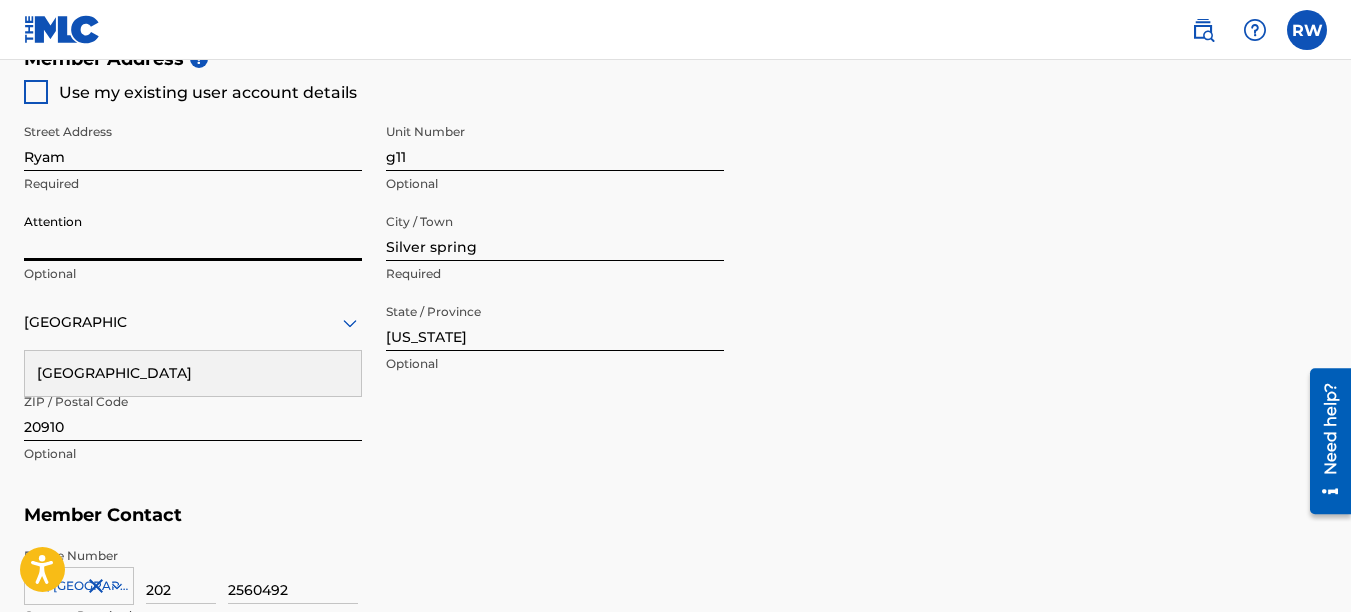click on "Attention" at bounding box center [193, 232] 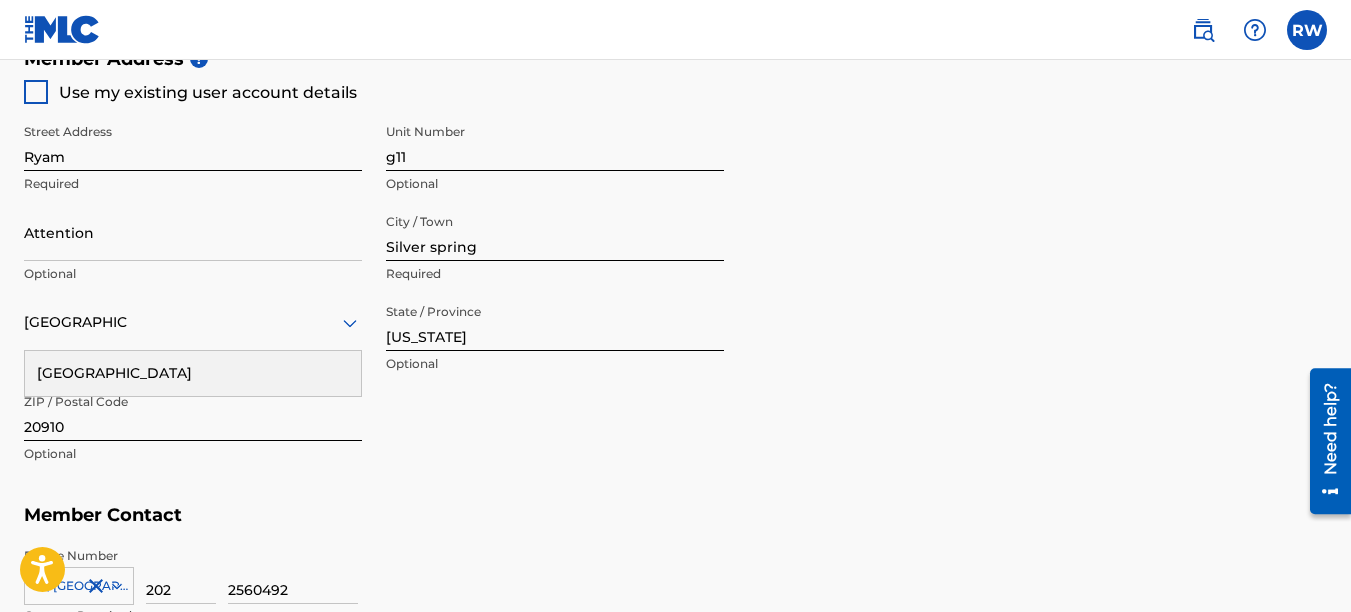 click on "Street Address Ryam Required Unit Number g11 Optional Attention Optional City / Town Silver spring Required [GEOGRAPHIC_DATA] [GEOGRAPHIC_DATA] Required State / Province [US_STATE] Optional ZIP / Postal Code 20910 Optional" at bounding box center (374, 294) 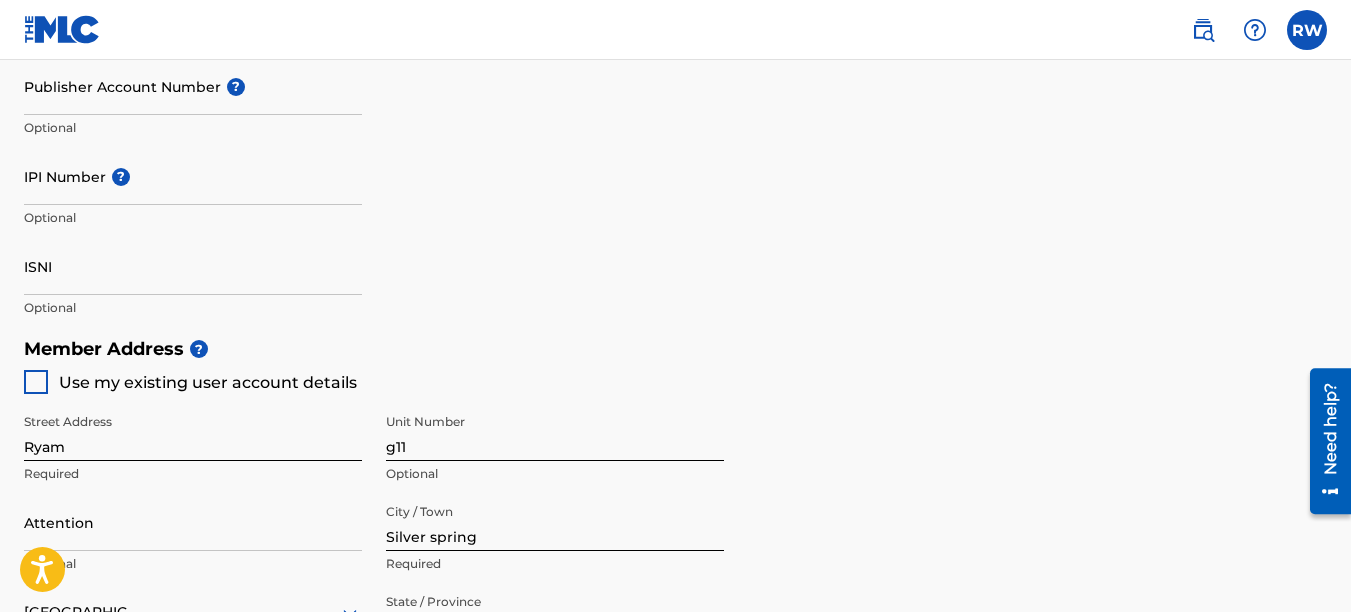 scroll, scrollTop: 640, scrollLeft: 0, axis: vertical 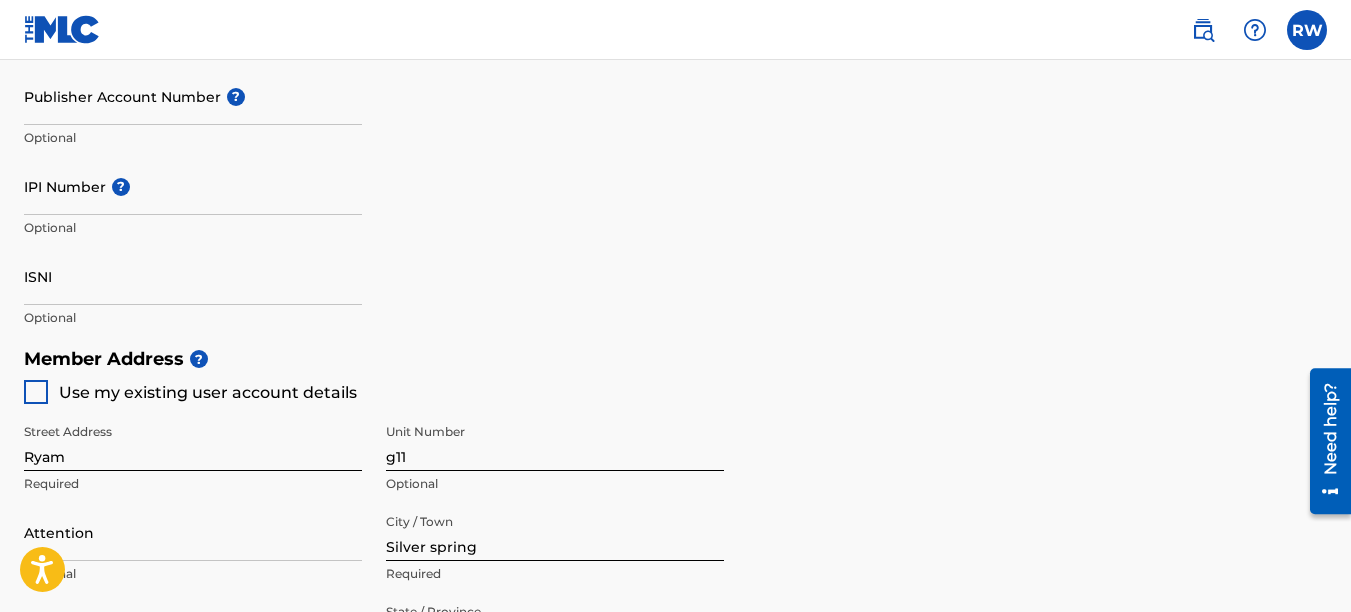 click at bounding box center (36, 392) 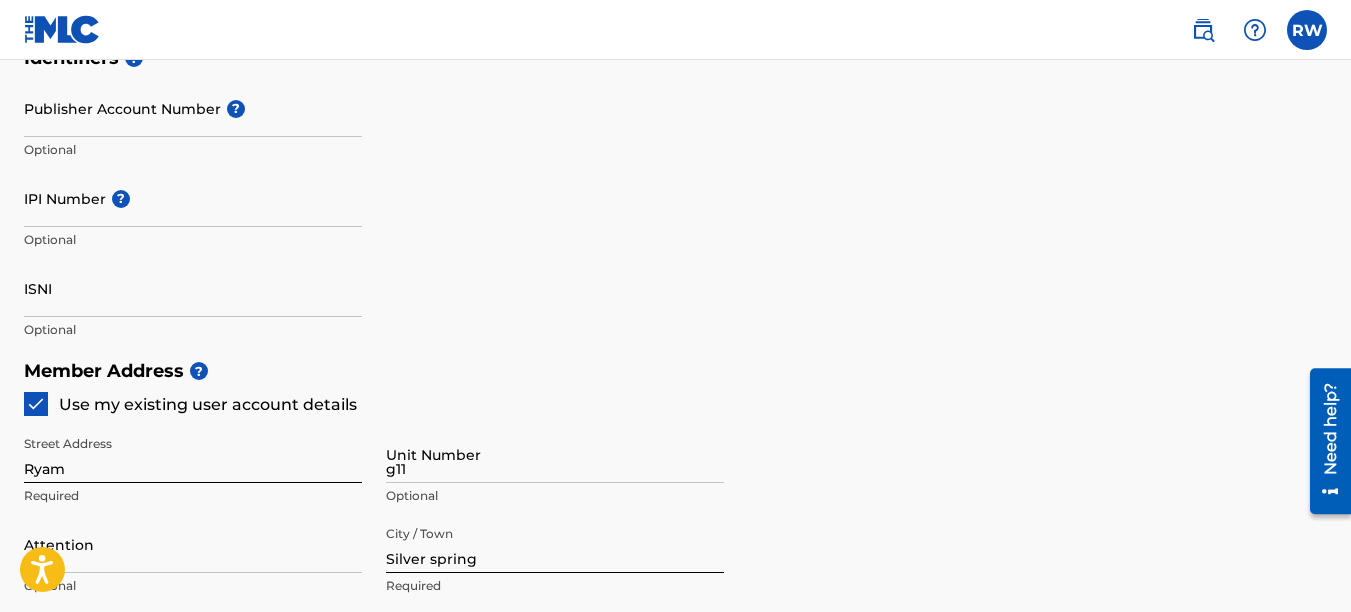 scroll, scrollTop: 640, scrollLeft: 0, axis: vertical 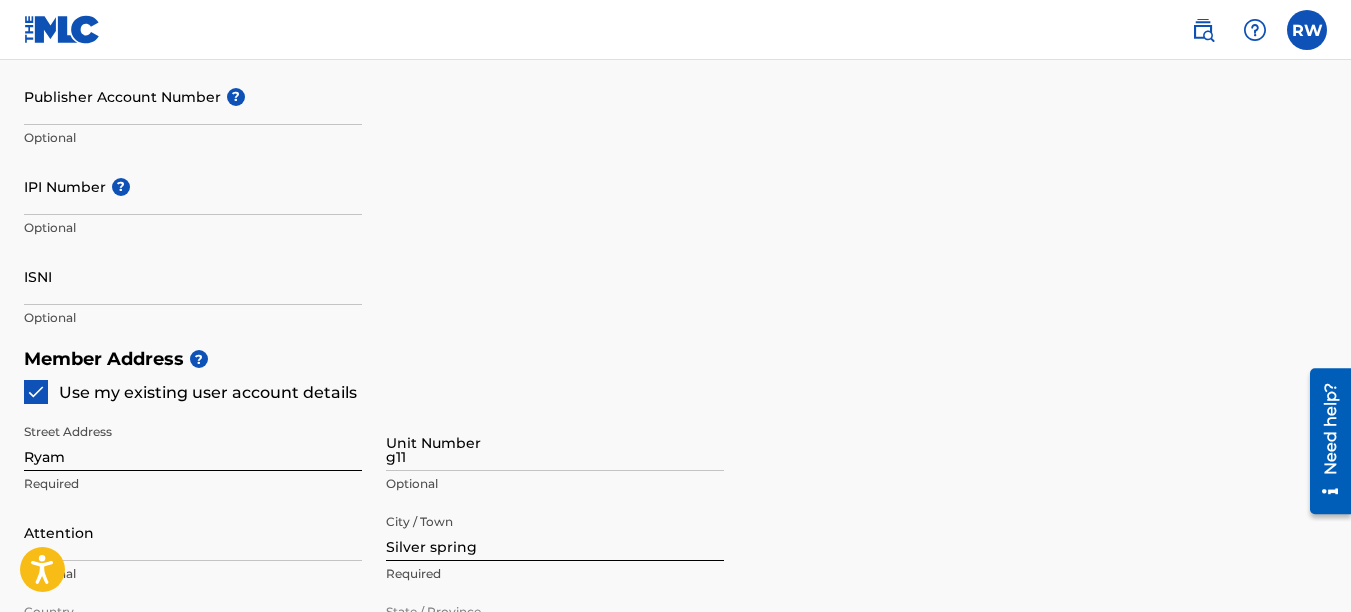 click at bounding box center [36, 392] 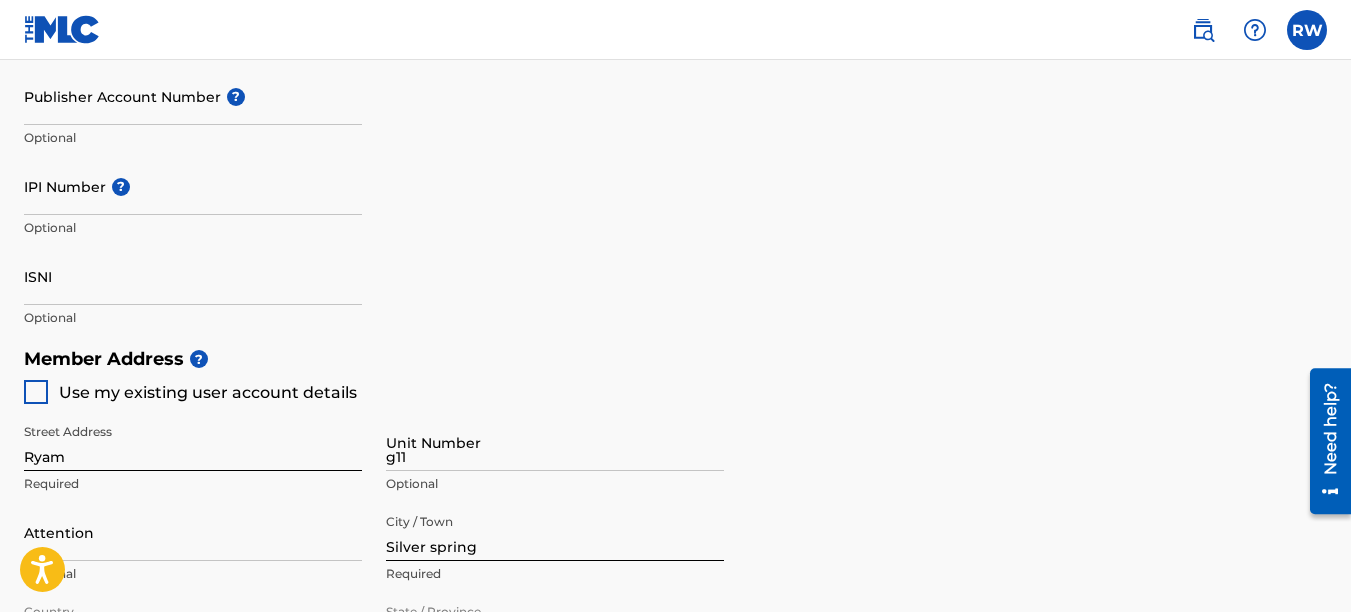 click at bounding box center [36, 392] 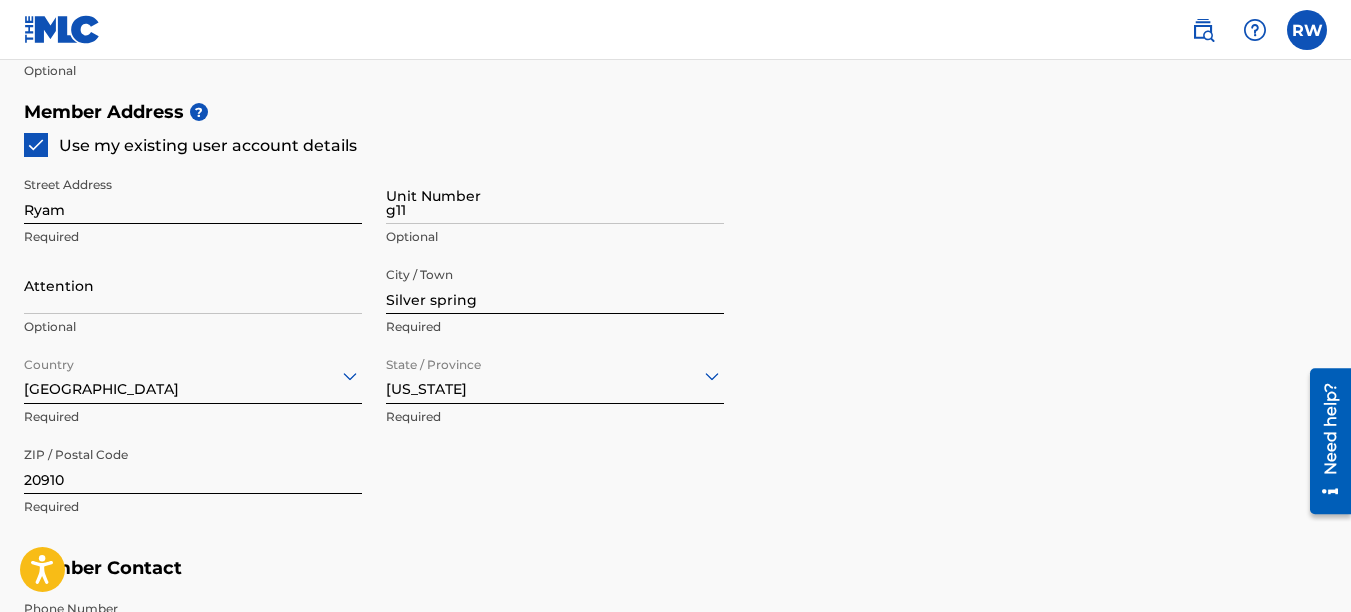 scroll, scrollTop: 900, scrollLeft: 0, axis: vertical 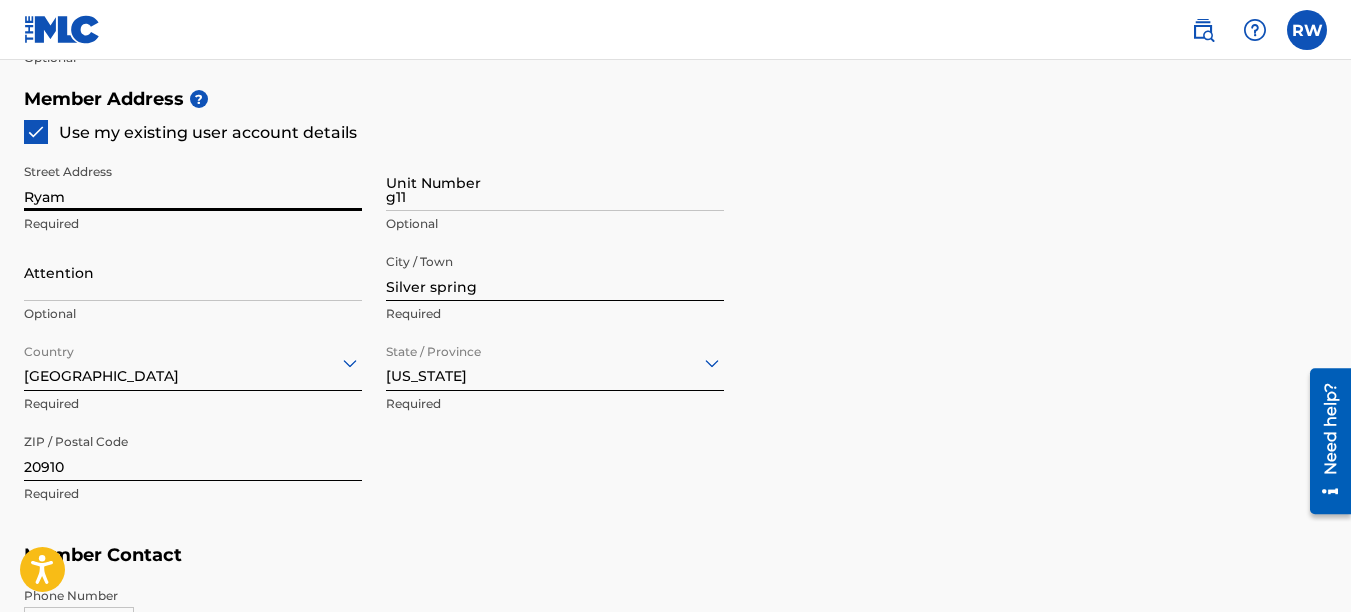click on "Ryam" at bounding box center (193, 182) 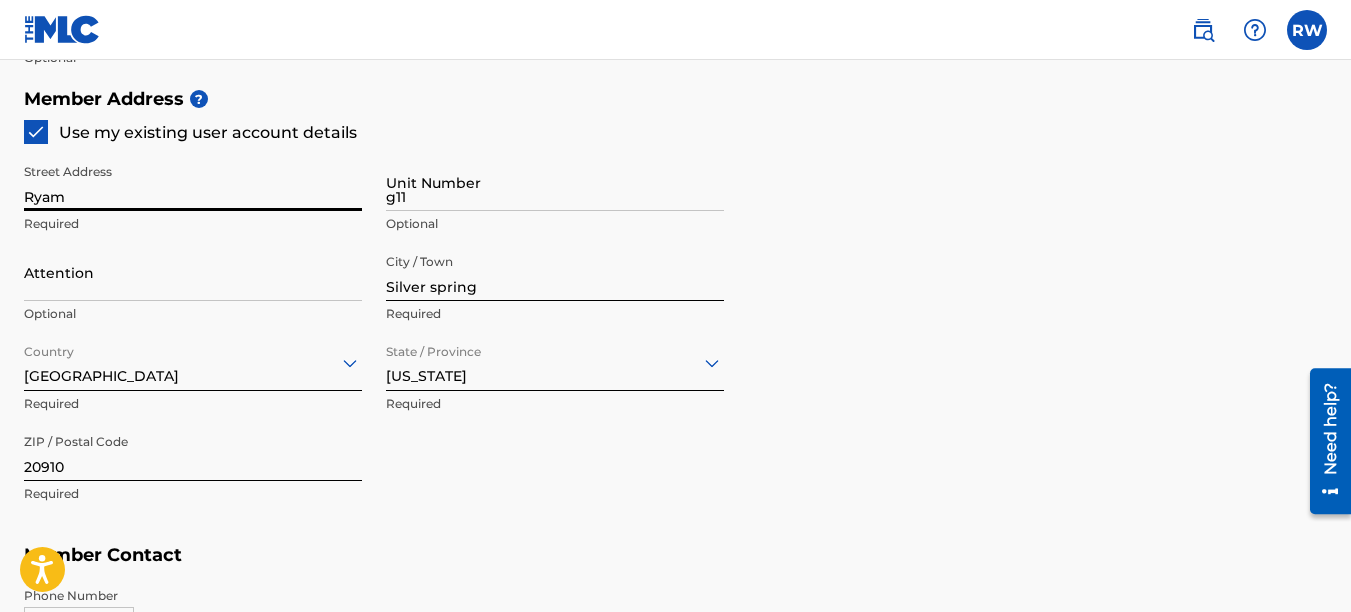 type 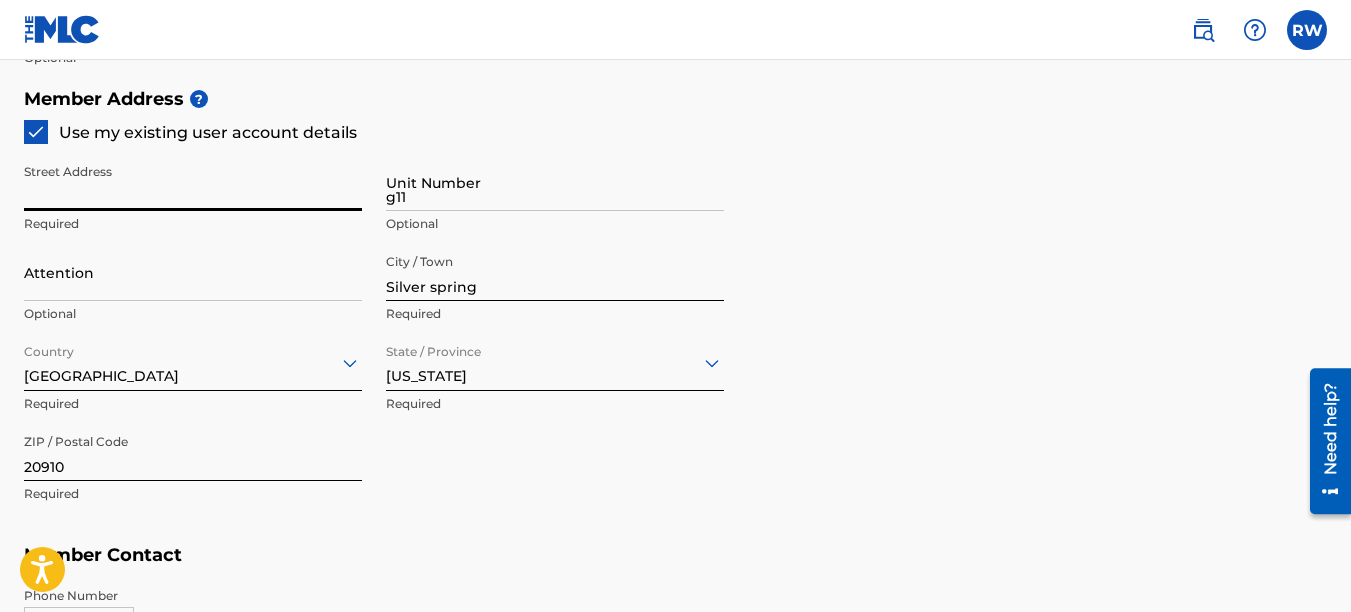 type 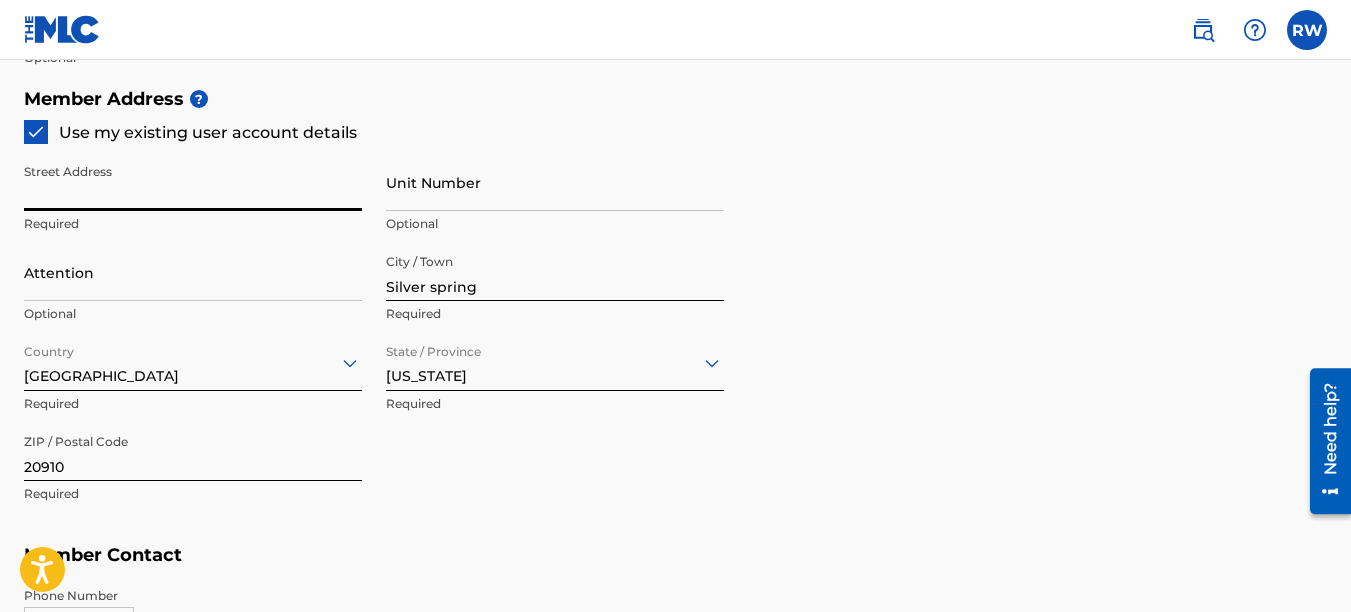type 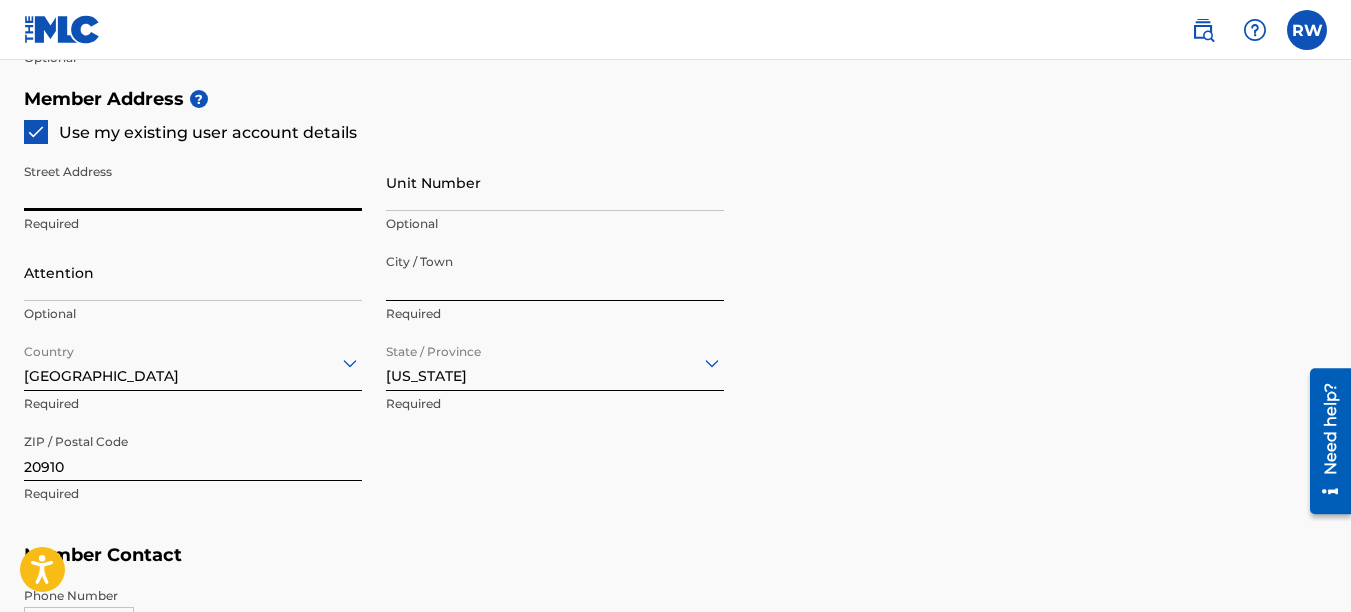 type 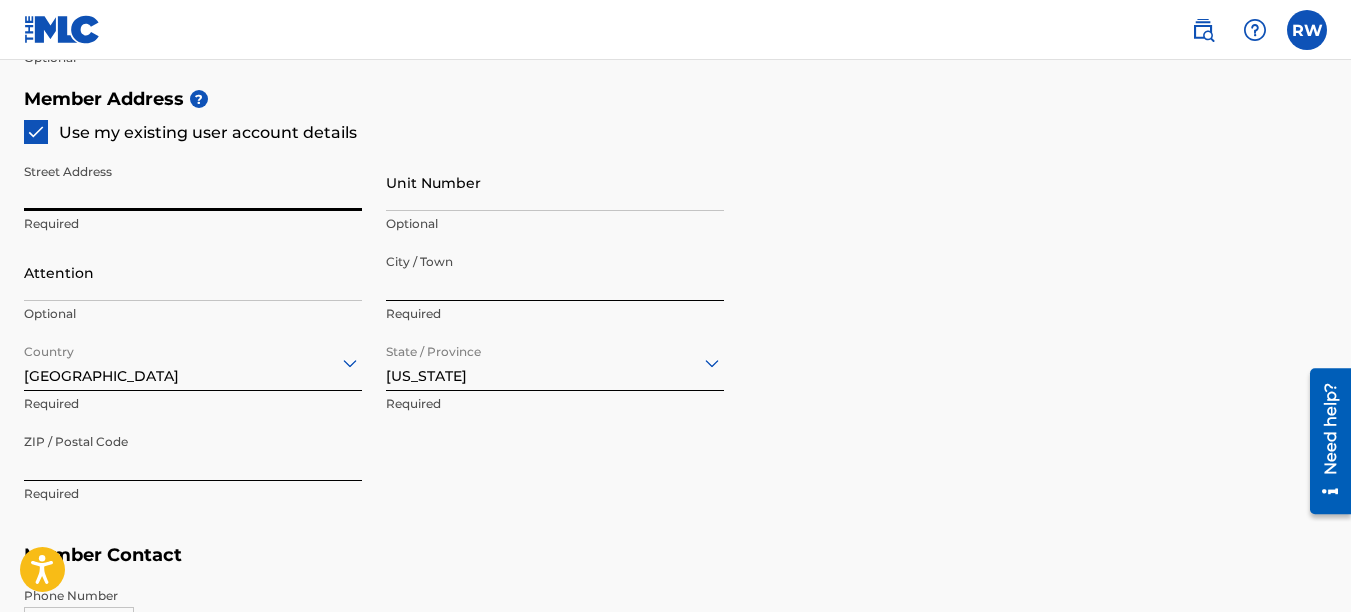 type 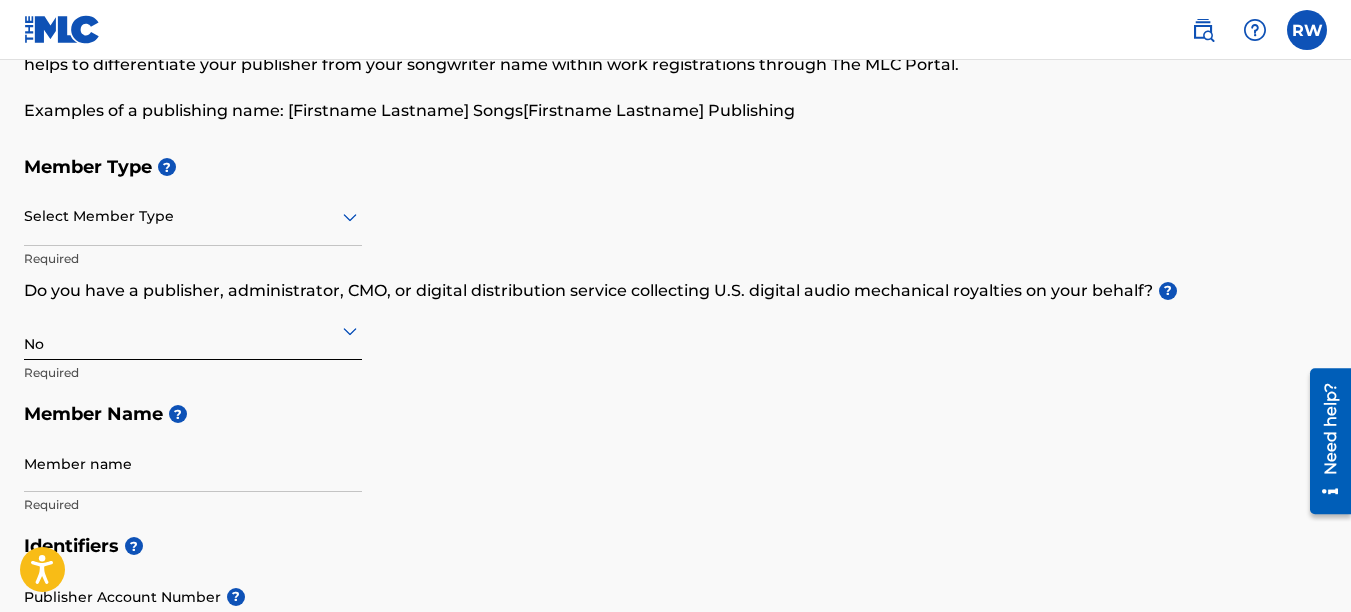 scroll, scrollTop: 0, scrollLeft: 0, axis: both 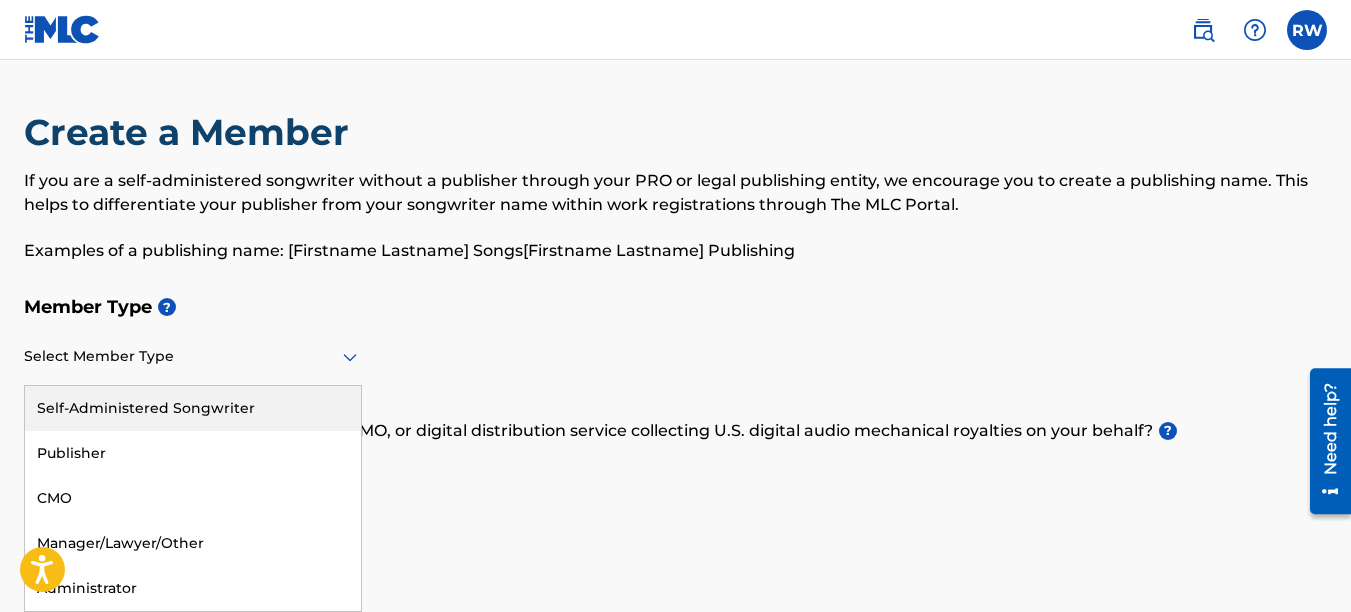 click at bounding box center (193, 356) 